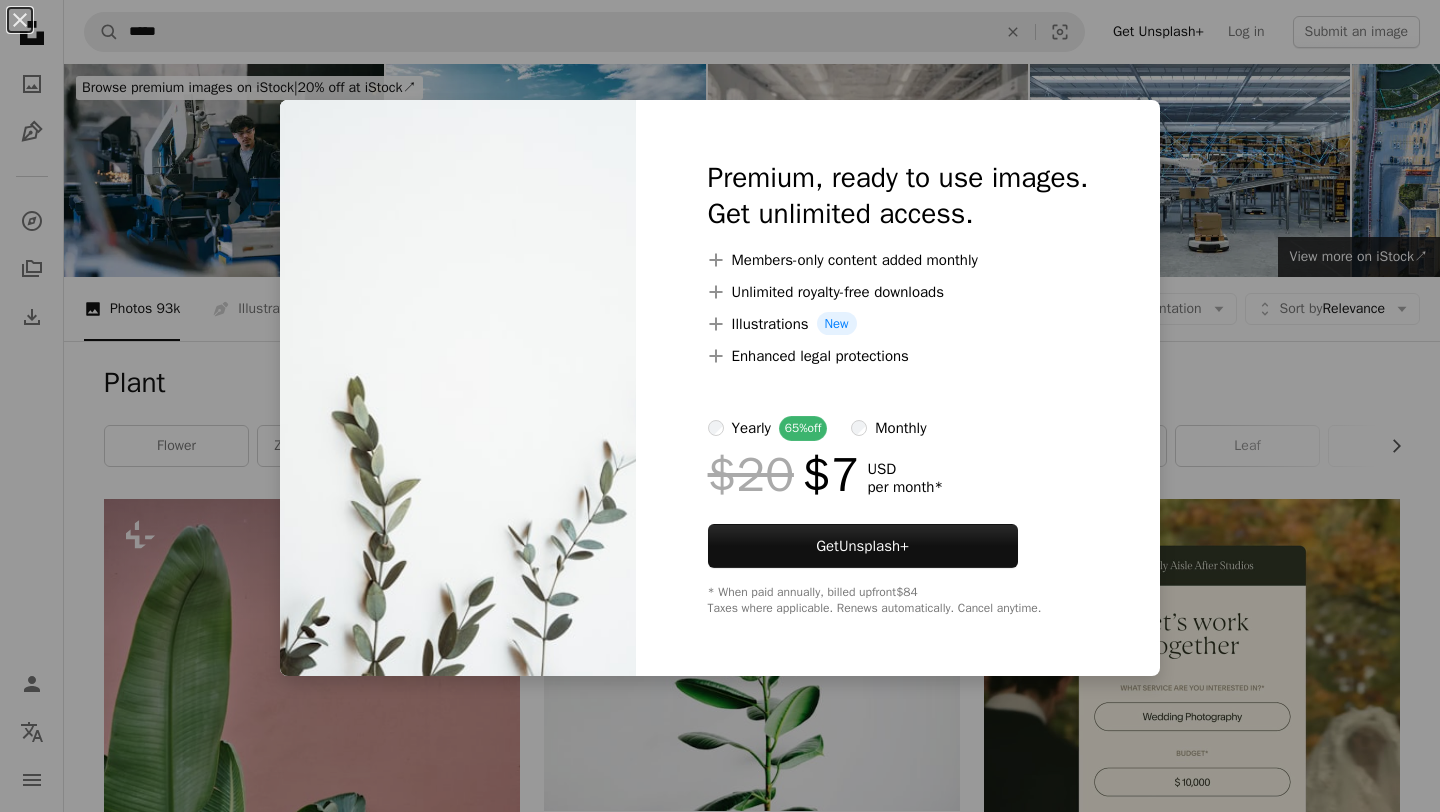 scroll, scrollTop: 38452, scrollLeft: 0, axis: vertical 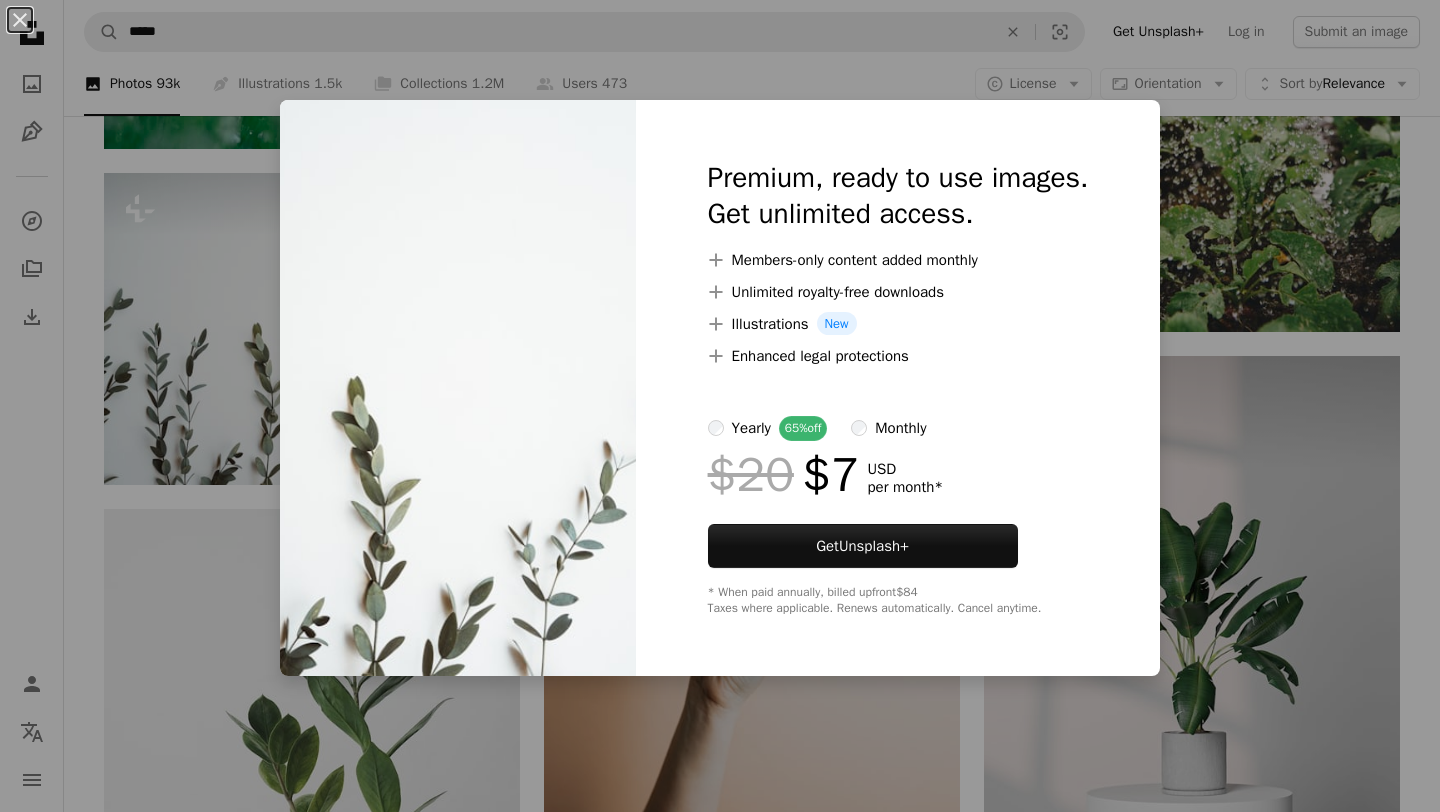 click on "An X shape Premium, ready to use images. Get unlimited access. A plus sign Members-only content added monthly A plus sign Unlimited royalty-free downloads A plus sign Illustrations  New A plus sign Enhanced legal protections yearly 65%  off monthly $20   $7 USD per month * Get  Unsplash+ * When paid annually, billed upfront  $84 Taxes where applicable. Renews automatically. Cancel anytime." at bounding box center (720, 406) 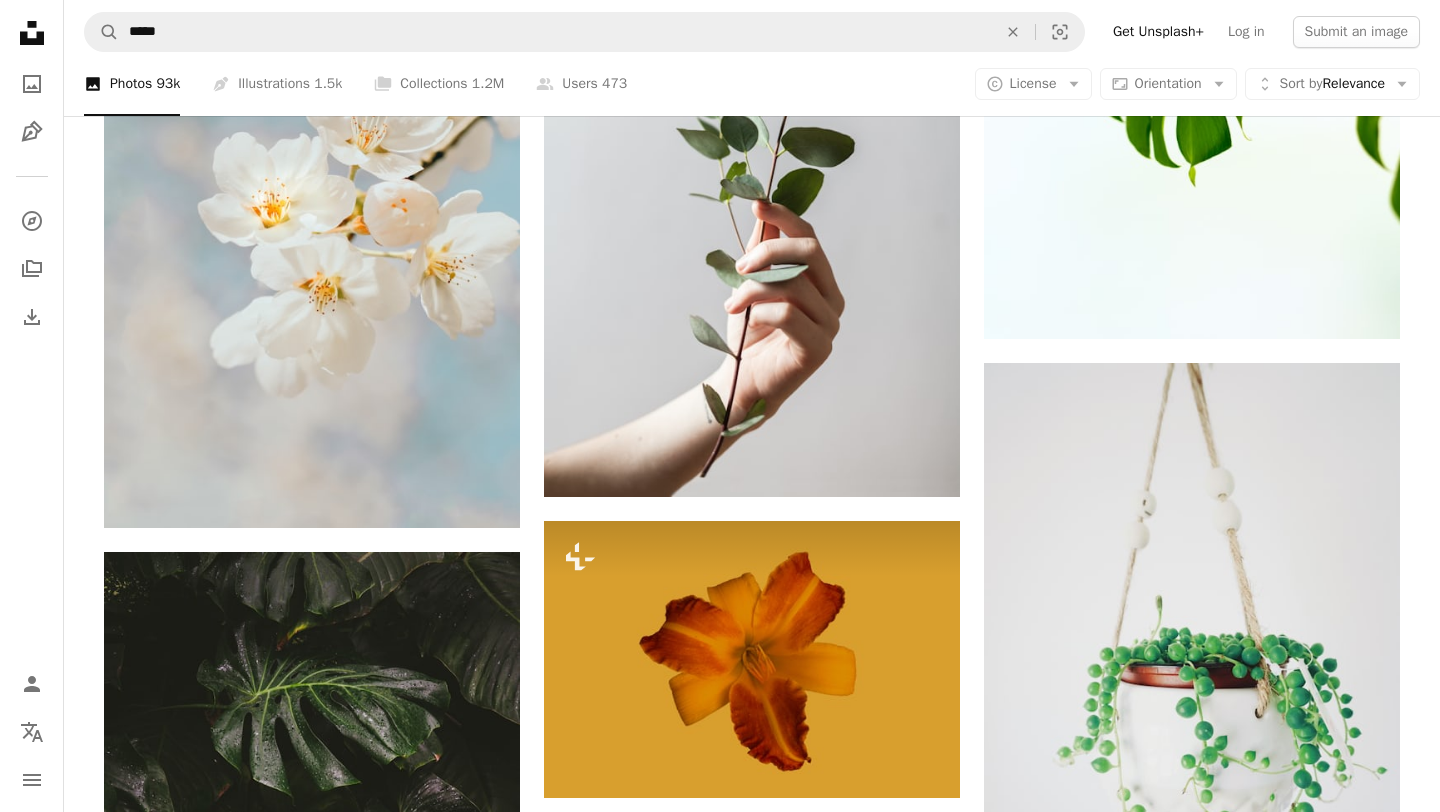 scroll, scrollTop: 43003, scrollLeft: 0, axis: vertical 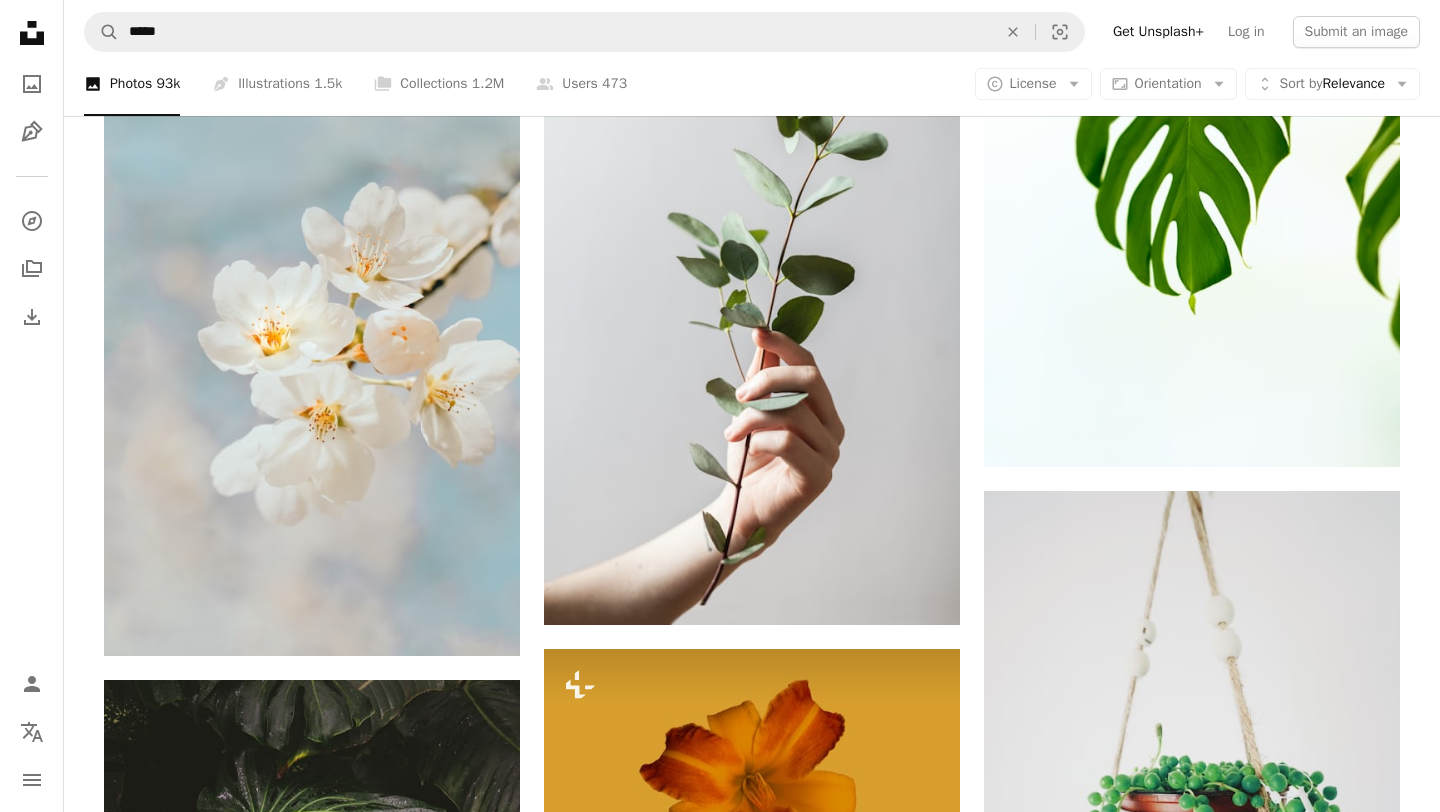 click on "A photo Photos   93k Pen Tool Illustrations   1.5k A stack of folders Collections   1.2M A group of people Users   473 A copyright icon © License Arrow down Aspect ratio Orientation Arrow down Unfold Sort by  Relevance Arrow down Filters Filters" at bounding box center [752, 84] 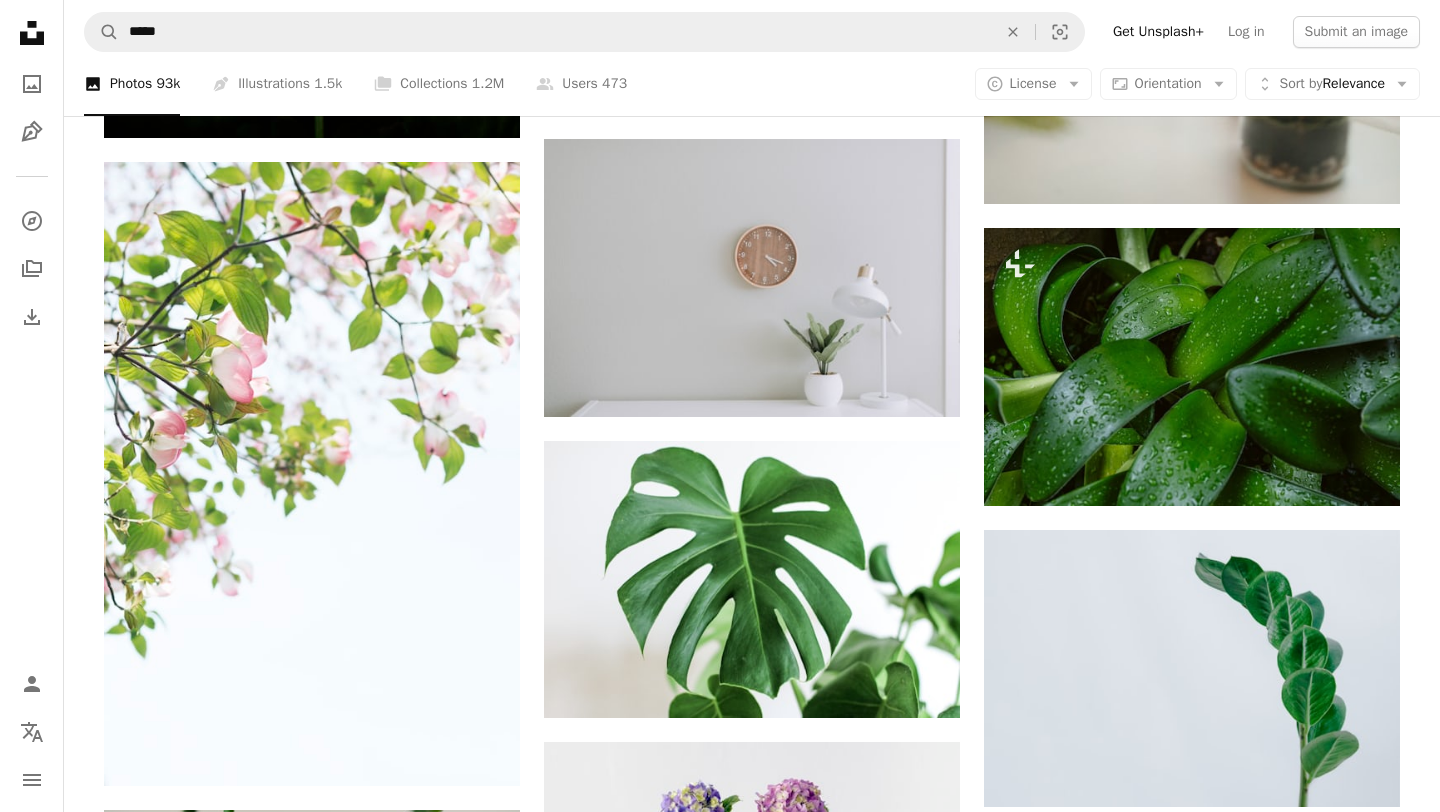 scroll, scrollTop: 51640, scrollLeft: 0, axis: vertical 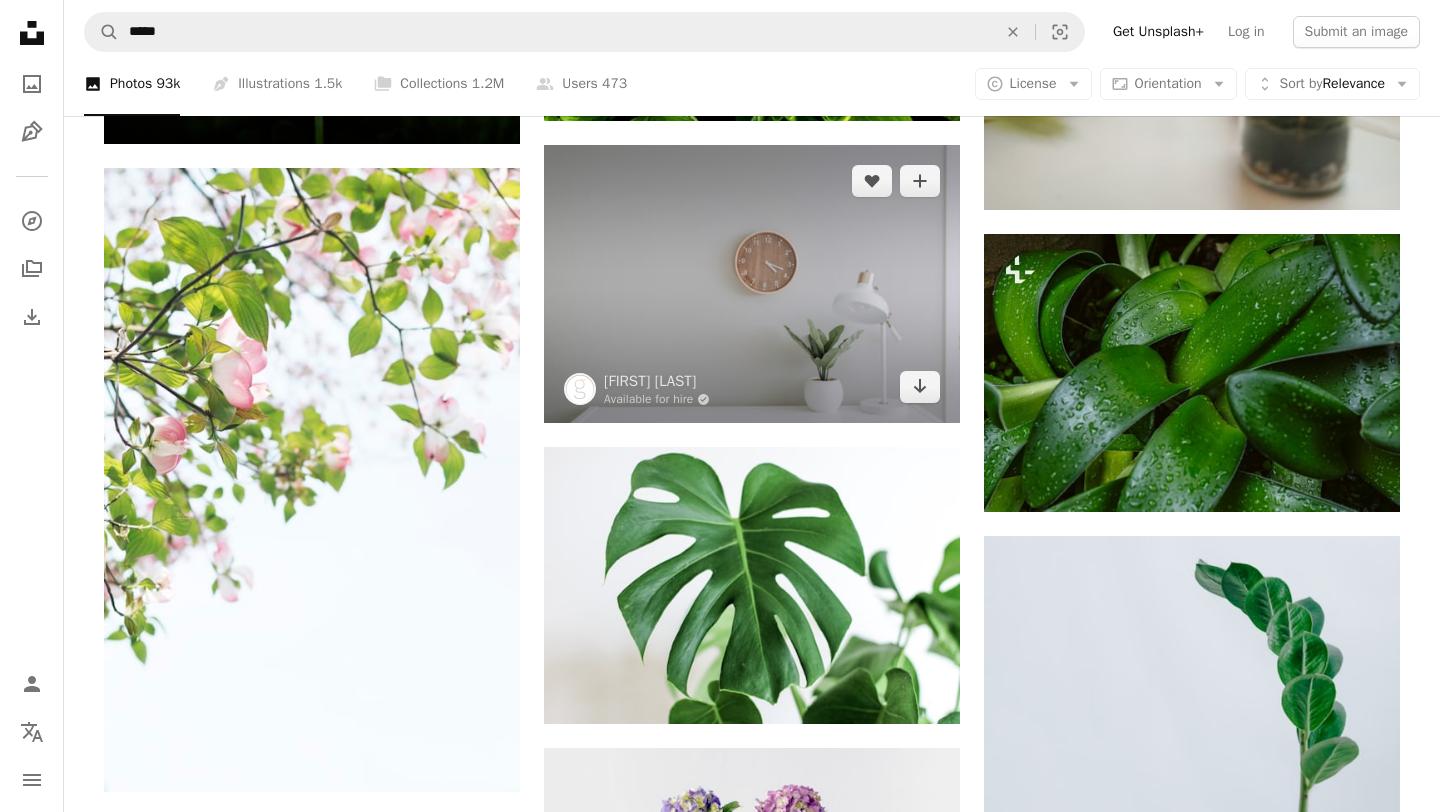 click at bounding box center (752, 284) 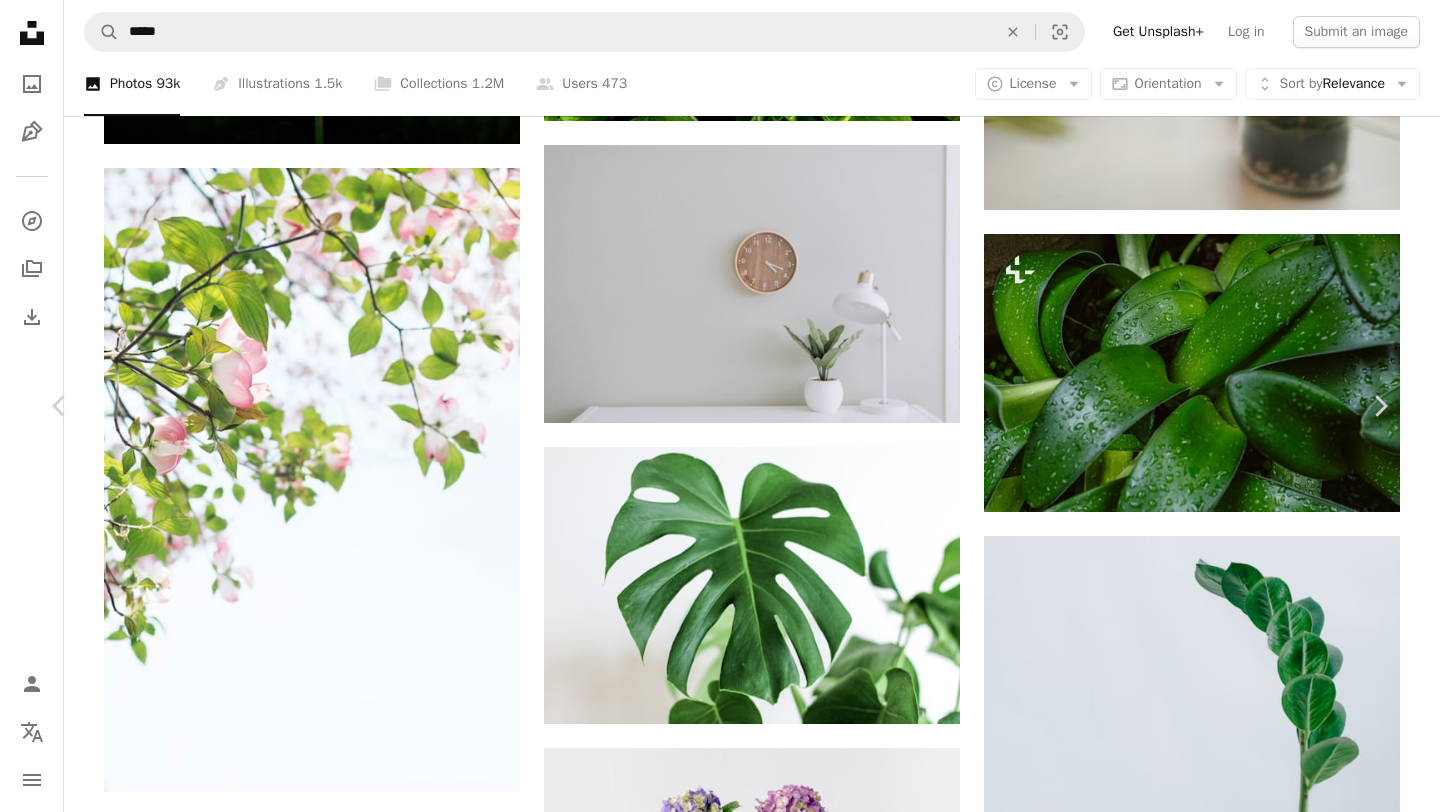 click on "An X shape Chevron left Chevron right [NAME] Available for hire A checkmark inside of a circle A heart A plus sign Download free Chevron down Zoom in Views 149,619,938 Downloads 2,133,286 Featured in Photos ,  Wallpapers ,  Interiors A forward-right arrow Share Info icon Info More Actions My Bedroom-Simplicity A map marker [CITY], [COUNTRY] Calendar outlined Published on  [DATE] Camera NIKON CORPORATION, NIKON D750 Safety Free to use under the  Unsplash License zoom background desktop plant wall interior white bedroom time clock morning space wallpaper apartment lamp minimalism simple space background clean simple wallpaper bright simple background Free stock photos Browse premium related images on iStock  |  Save 20% with code UNSPLASH20 View more on iStock  ↗ Related images A heart A plus sign [NAME] Available for hire A checkmark inside of a circle Arrow pointing down Plus sign for Unsplash+ A heart A plus sign Getty Images For  Unsplash+ A lock Download A heart For" at bounding box center [720, 6556] 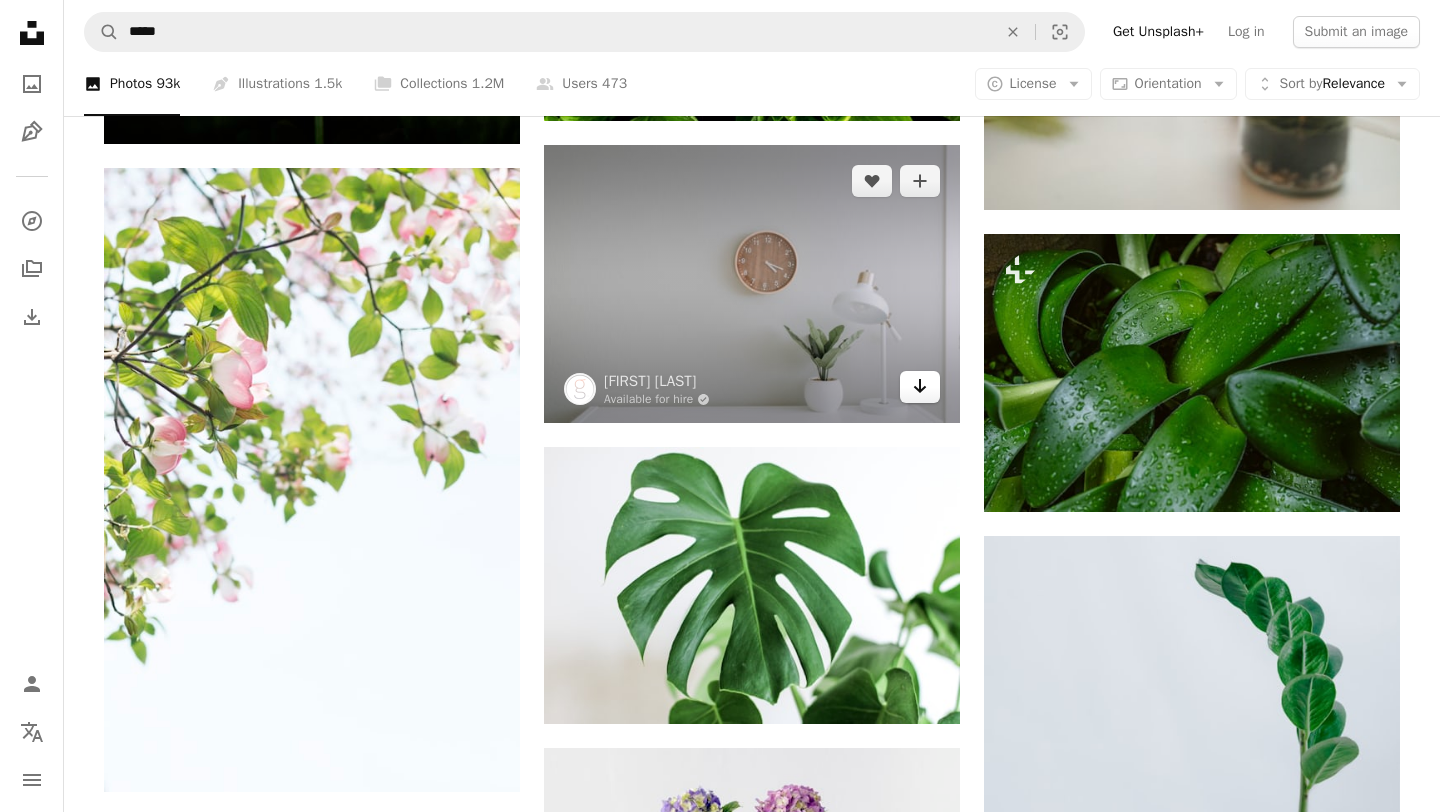 click 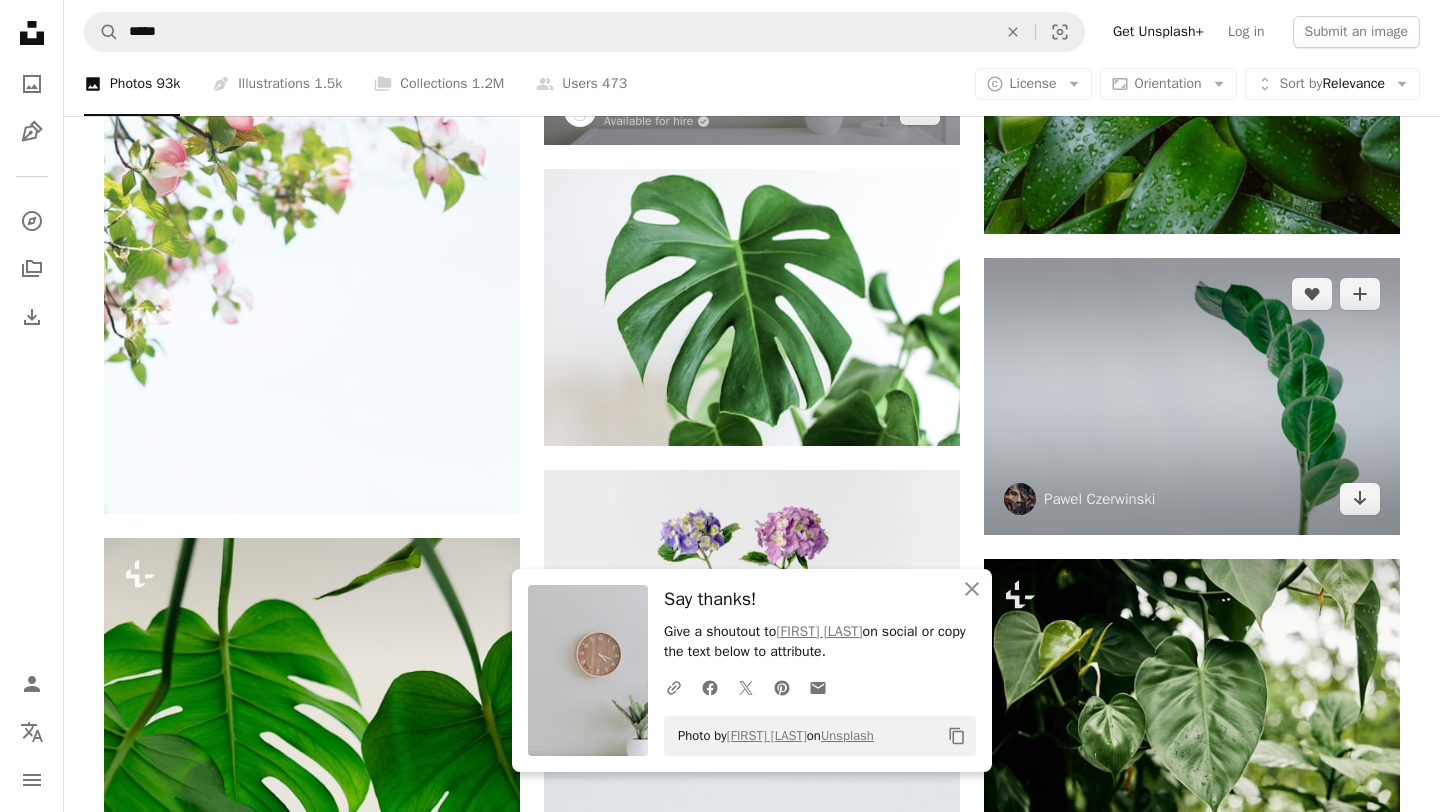 scroll, scrollTop: 51923, scrollLeft: 0, axis: vertical 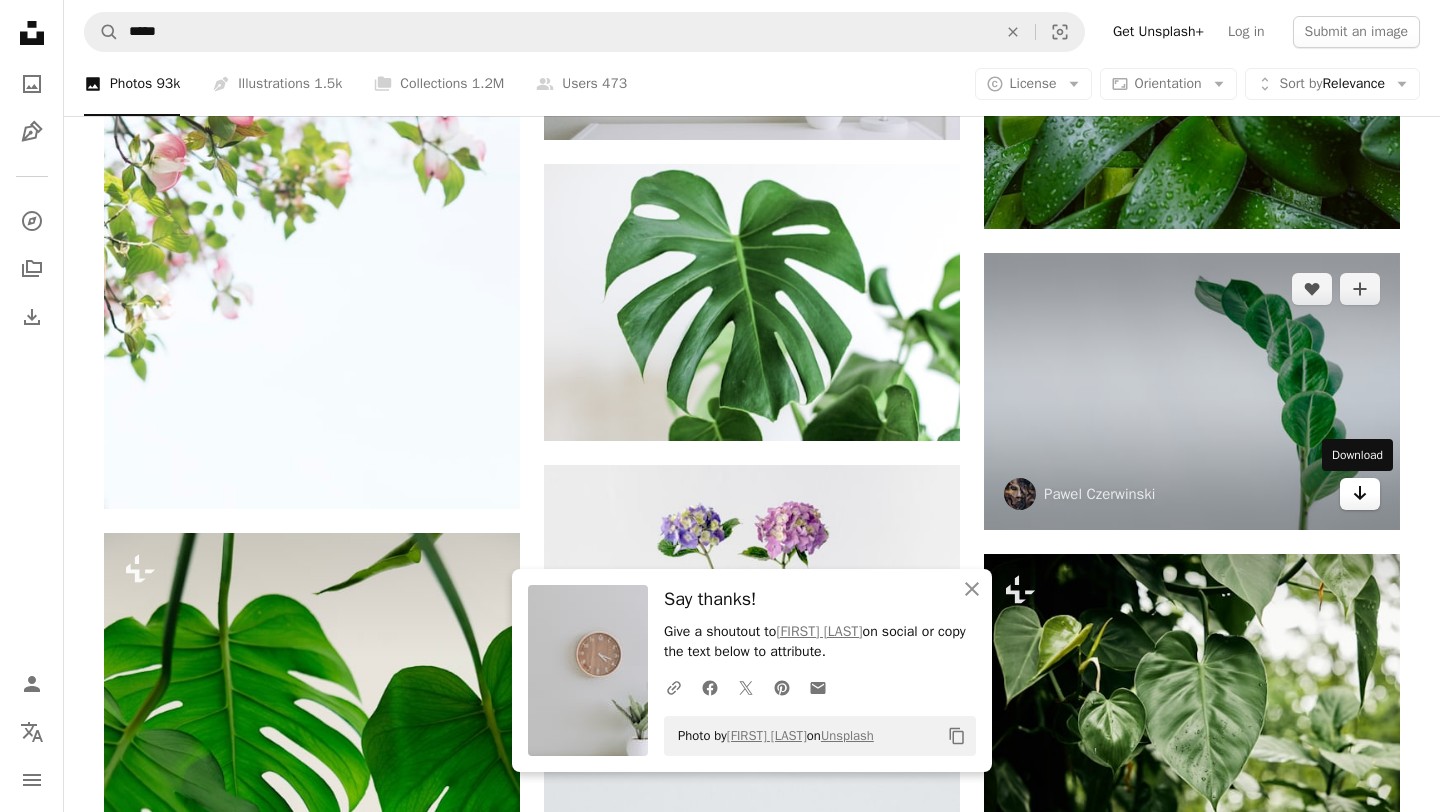 click on "Arrow pointing down" at bounding box center [1360, 494] 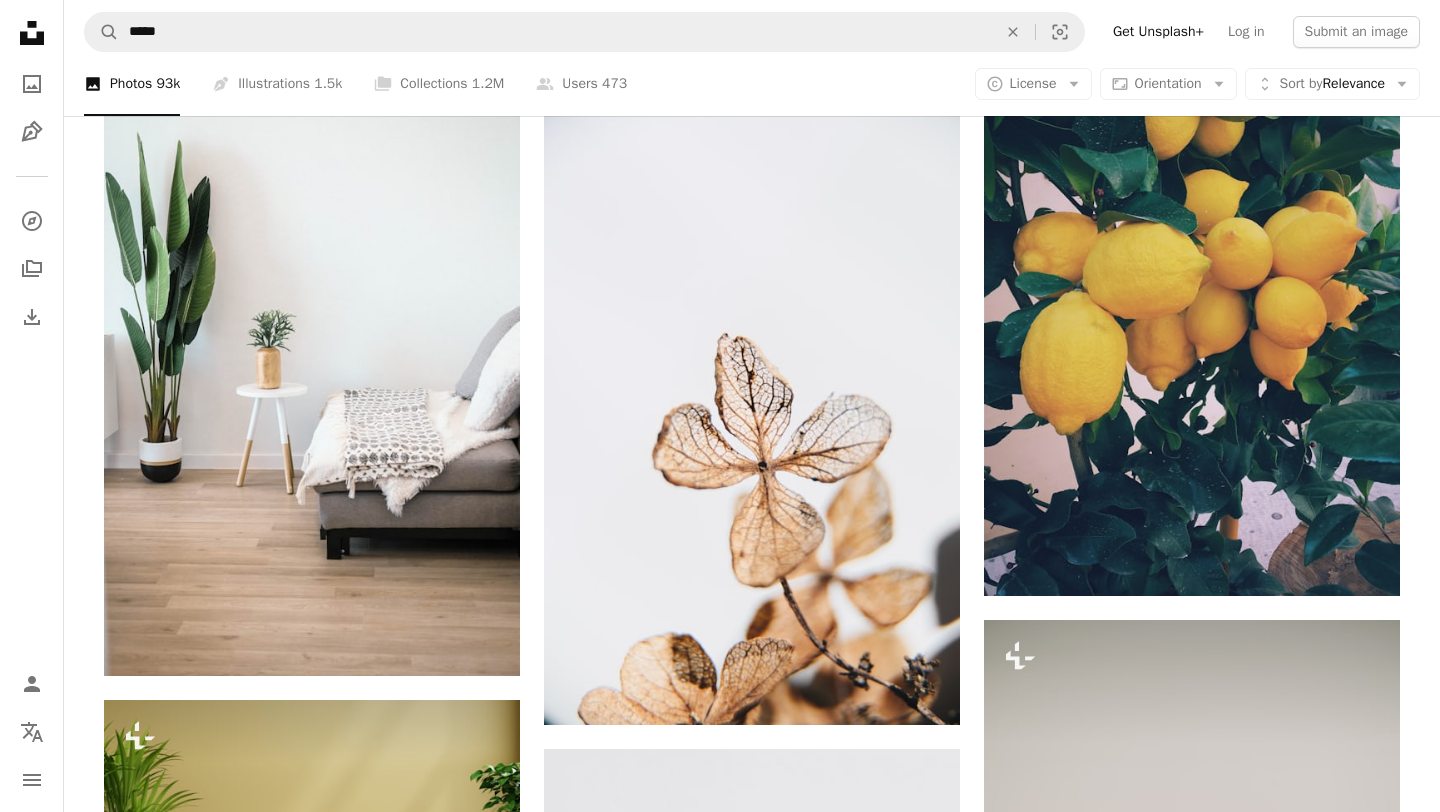 scroll, scrollTop: 57779, scrollLeft: 0, axis: vertical 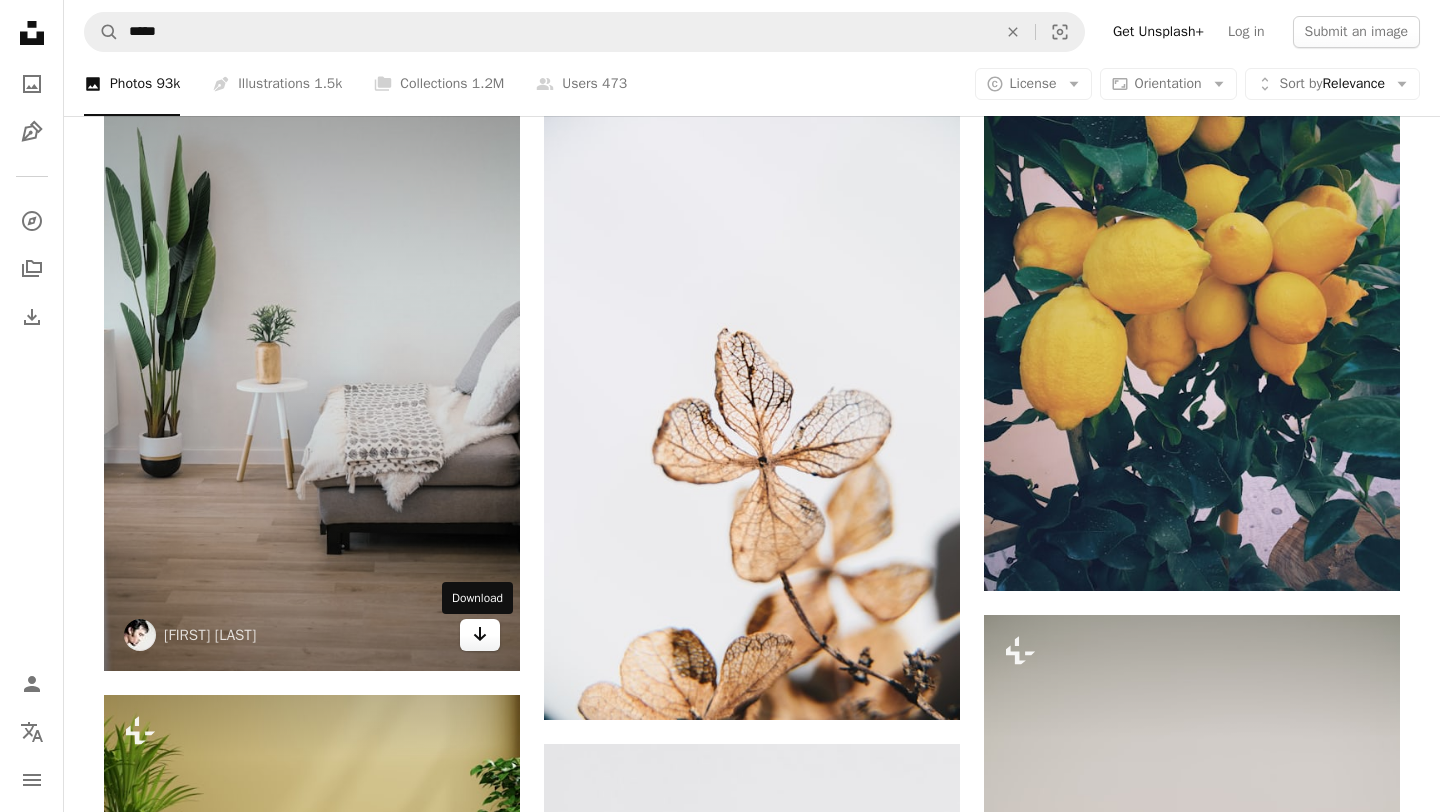 click on "Arrow pointing down" at bounding box center (480, 635) 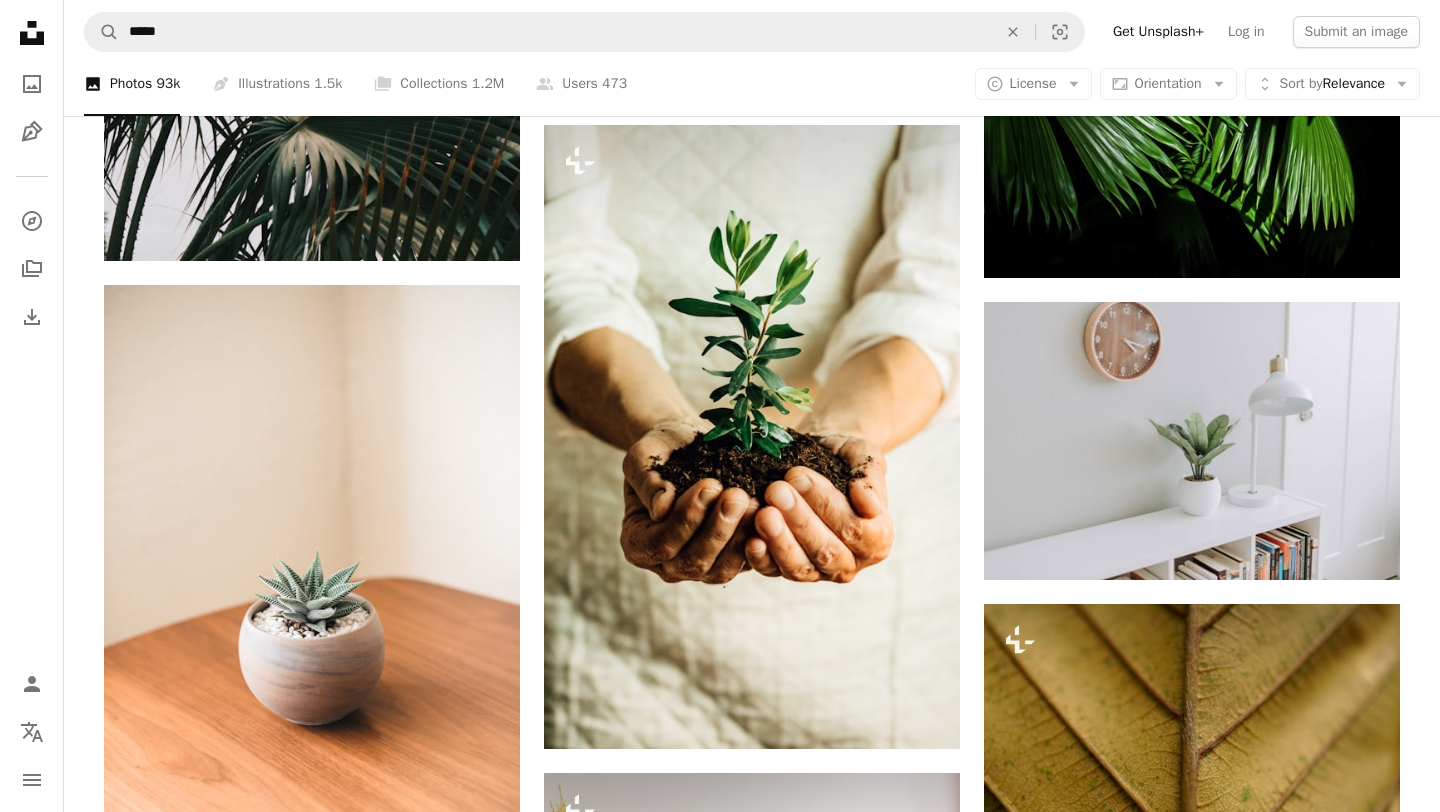 scroll, scrollTop: 71082, scrollLeft: 0, axis: vertical 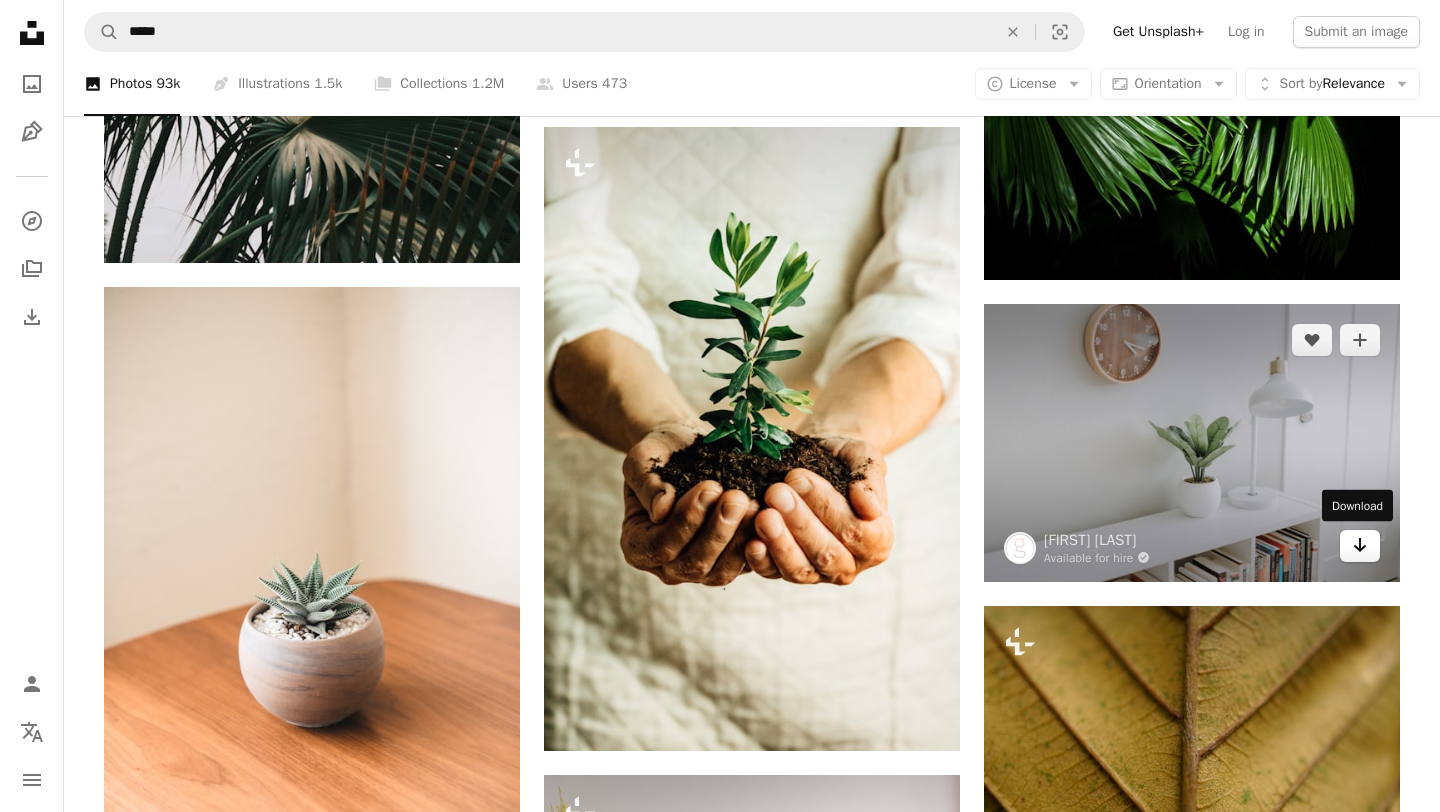 click on "Arrow pointing down" 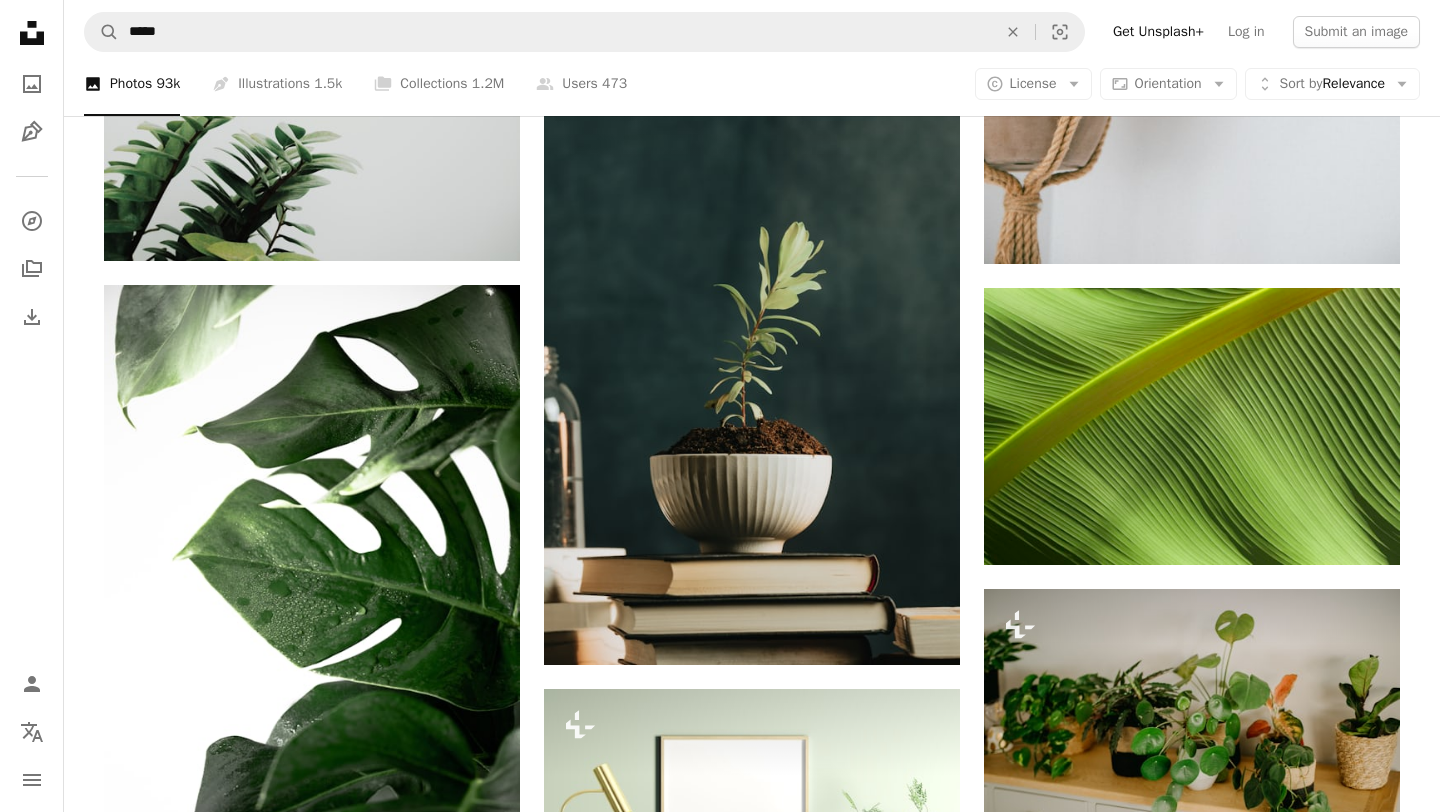 scroll, scrollTop: 84295, scrollLeft: 0, axis: vertical 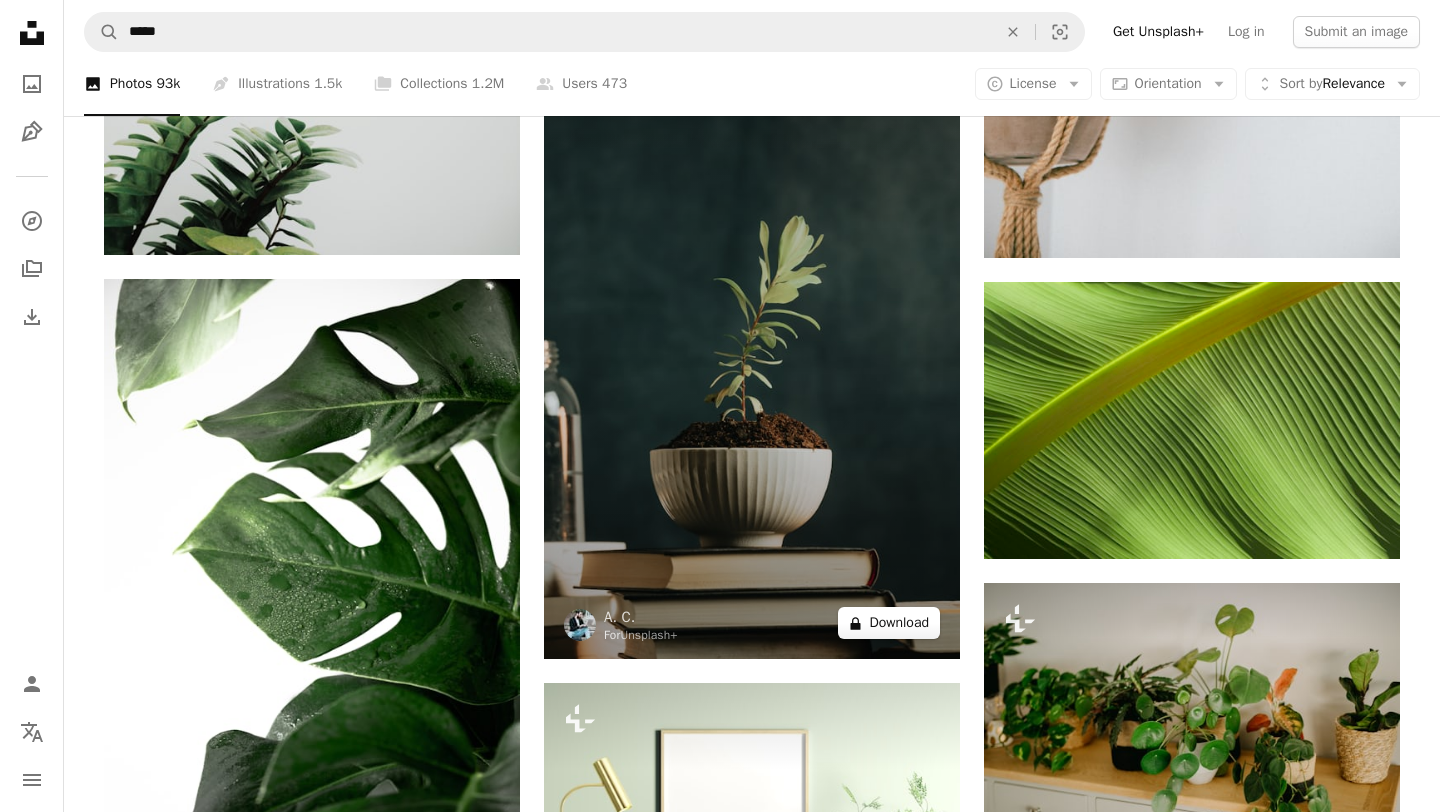 click on "A lock Download" at bounding box center (889, 623) 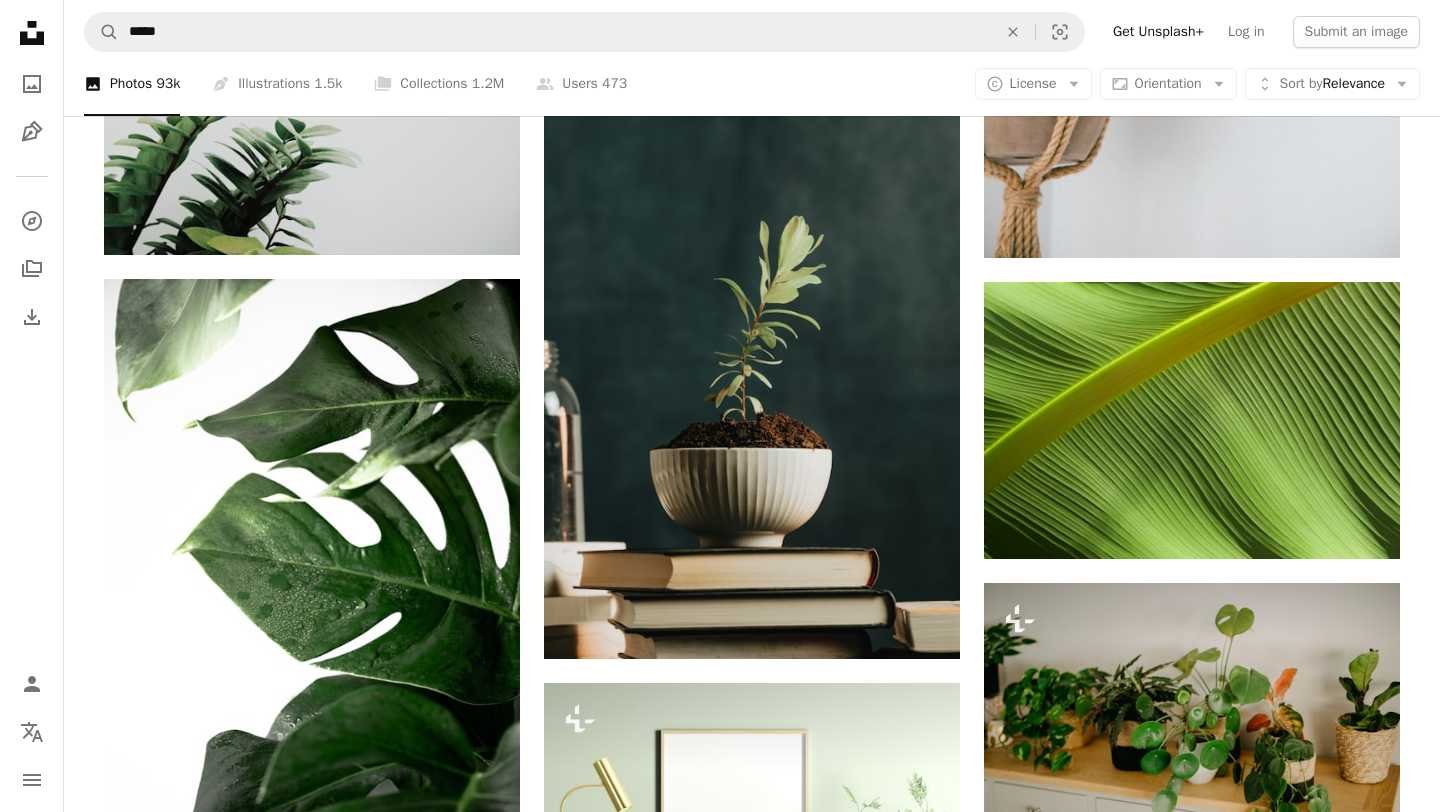 click on "An X shape Premium, ready to use images. Get unlimited access. A plus sign Members-only content added monthly A plus sign Unlimited royalty-free downloads A plus sign Illustrations  New A plus sign Enhanced legal protections yearly 65%  off monthly $20   $7 USD per month * Get  Unsplash+ * When paid annually, billed upfront  $84 Taxes where applicable. Renews automatically. Cancel anytime." at bounding box center (720, 3580) 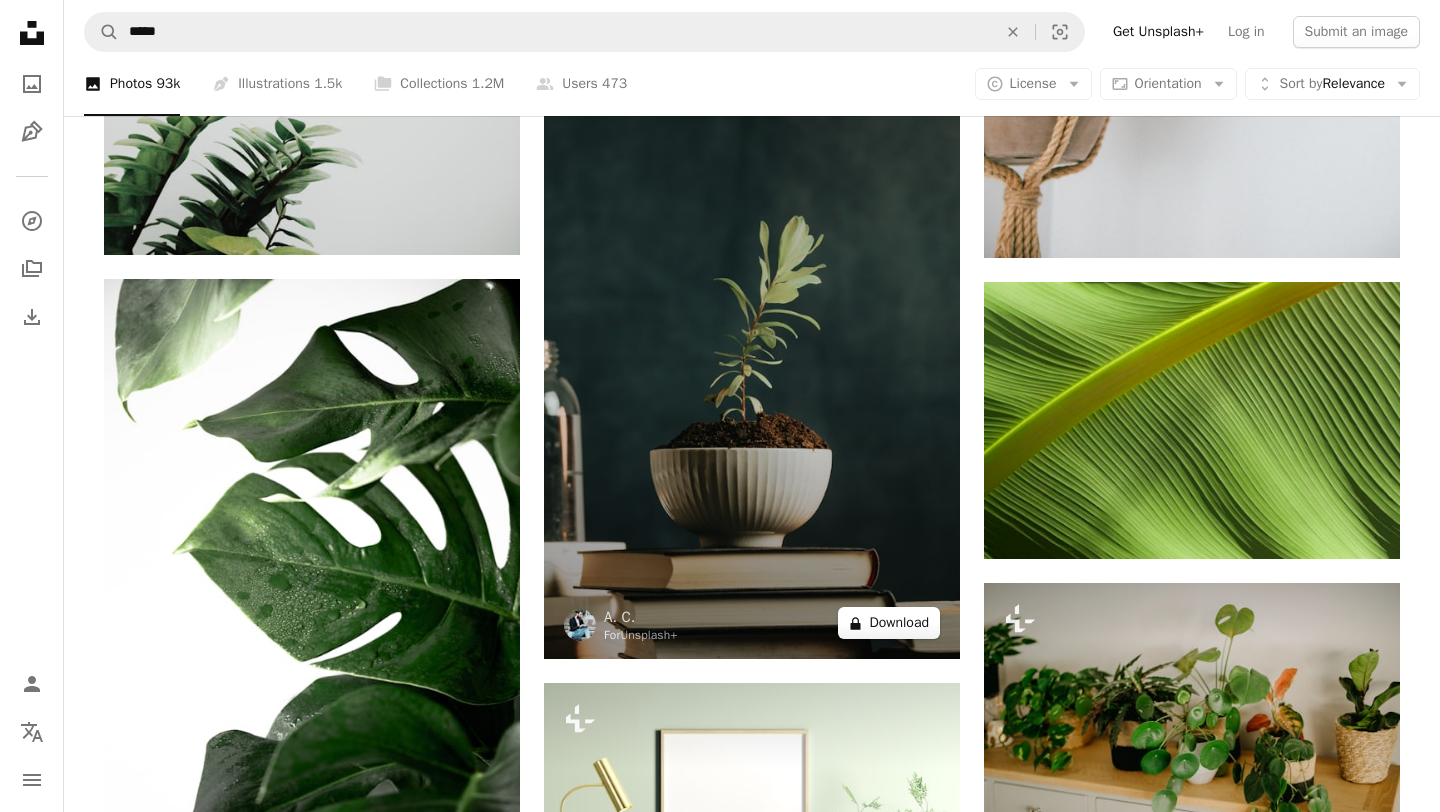 click on "A lock Download" at bounding box center [889, 623] 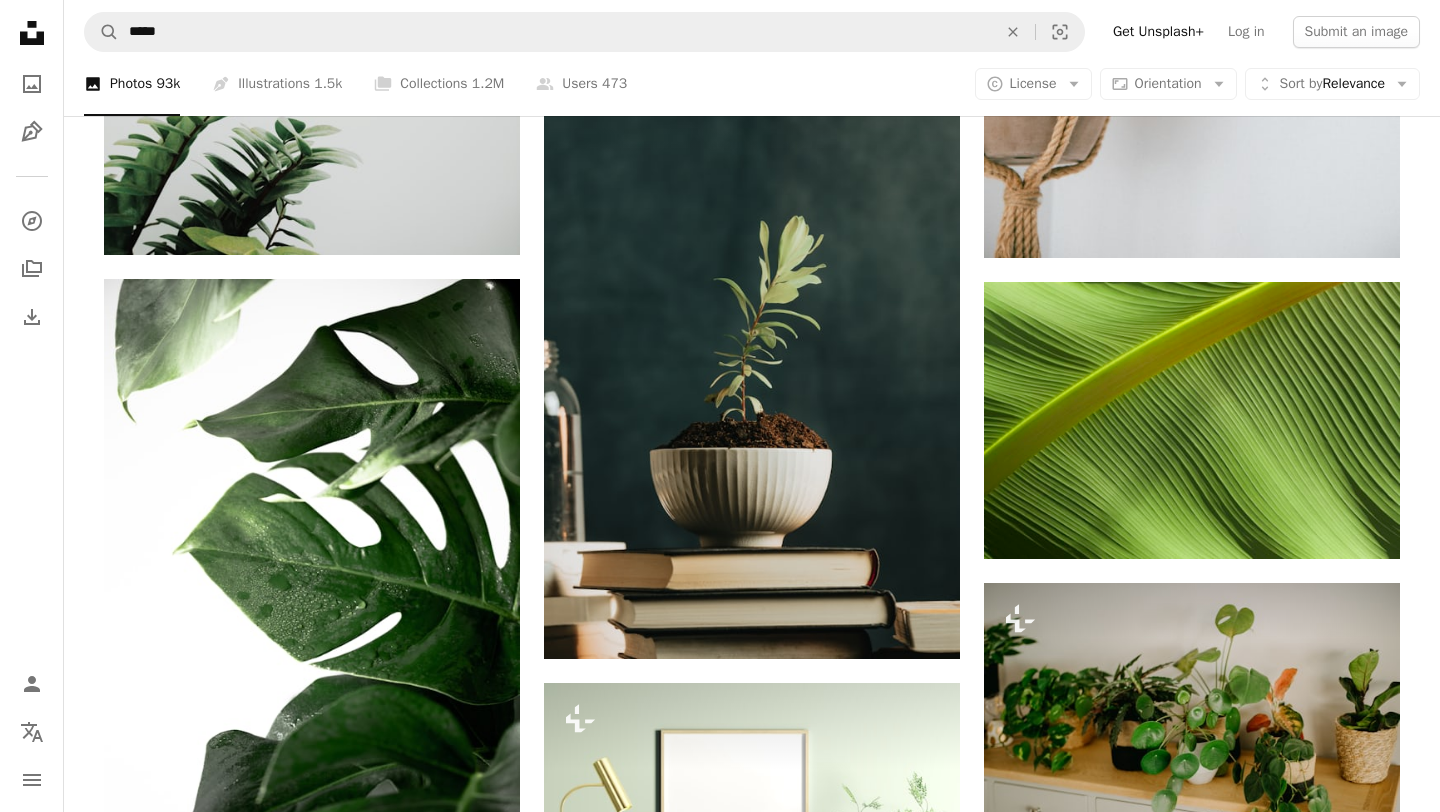 click on "An X shape Premium, ready to use images. Get unlimited access. A plus sign Members-only content added monthly A plus sign Unlimited royalty-free downloads A plus sign Illustrations  New A plus sign Enhanced legal protections yearly 65%  off monthly $20   $7 USD per month * Get  Unsplash+ * When paid annually, billed upfront  $84 Taxes where applicable. Renews automatically. Cancel anytime." at bounding box center [720, 3580] 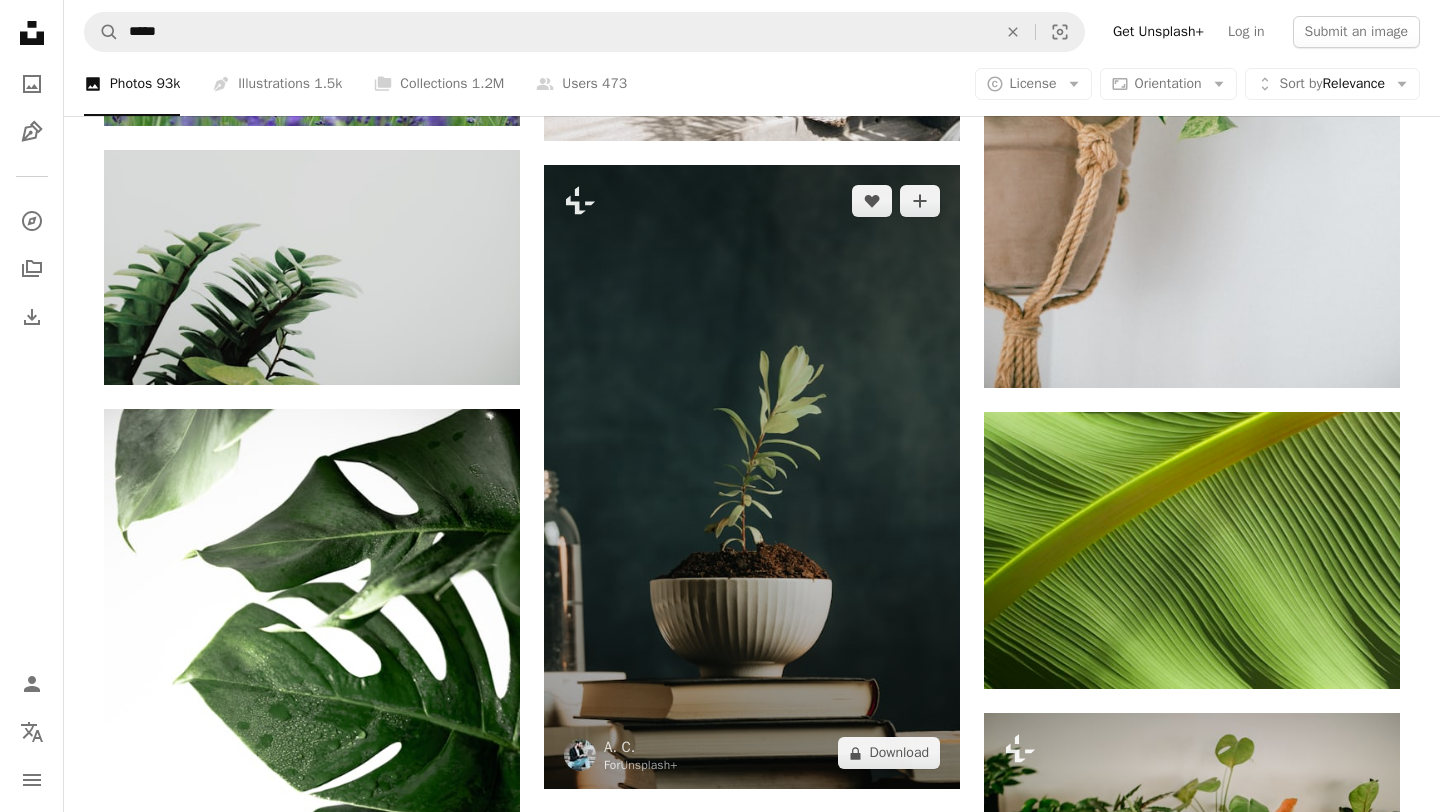scroll, scrollTop: 84164, scrollLeft: 0, axis: vertical 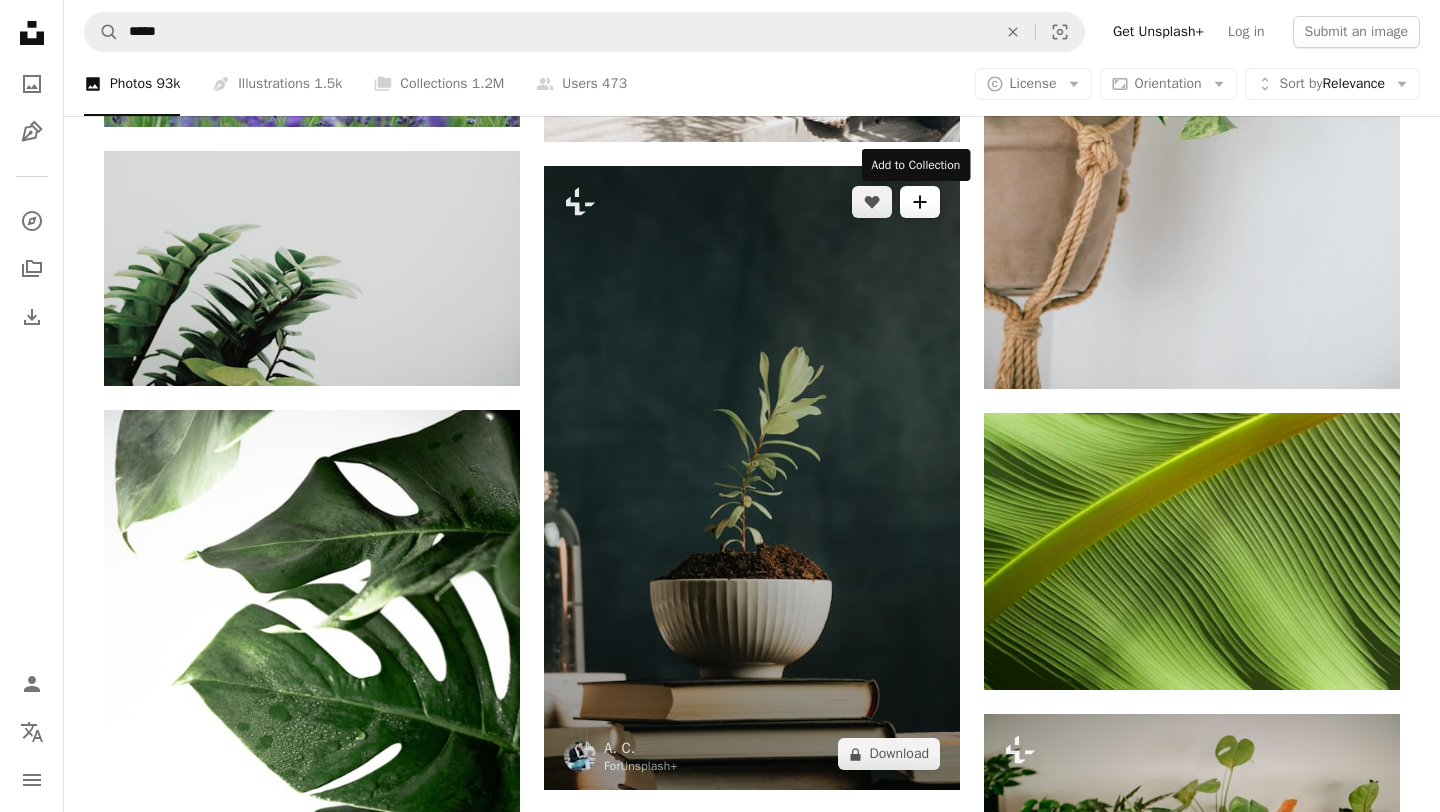 click on "A plus sign" 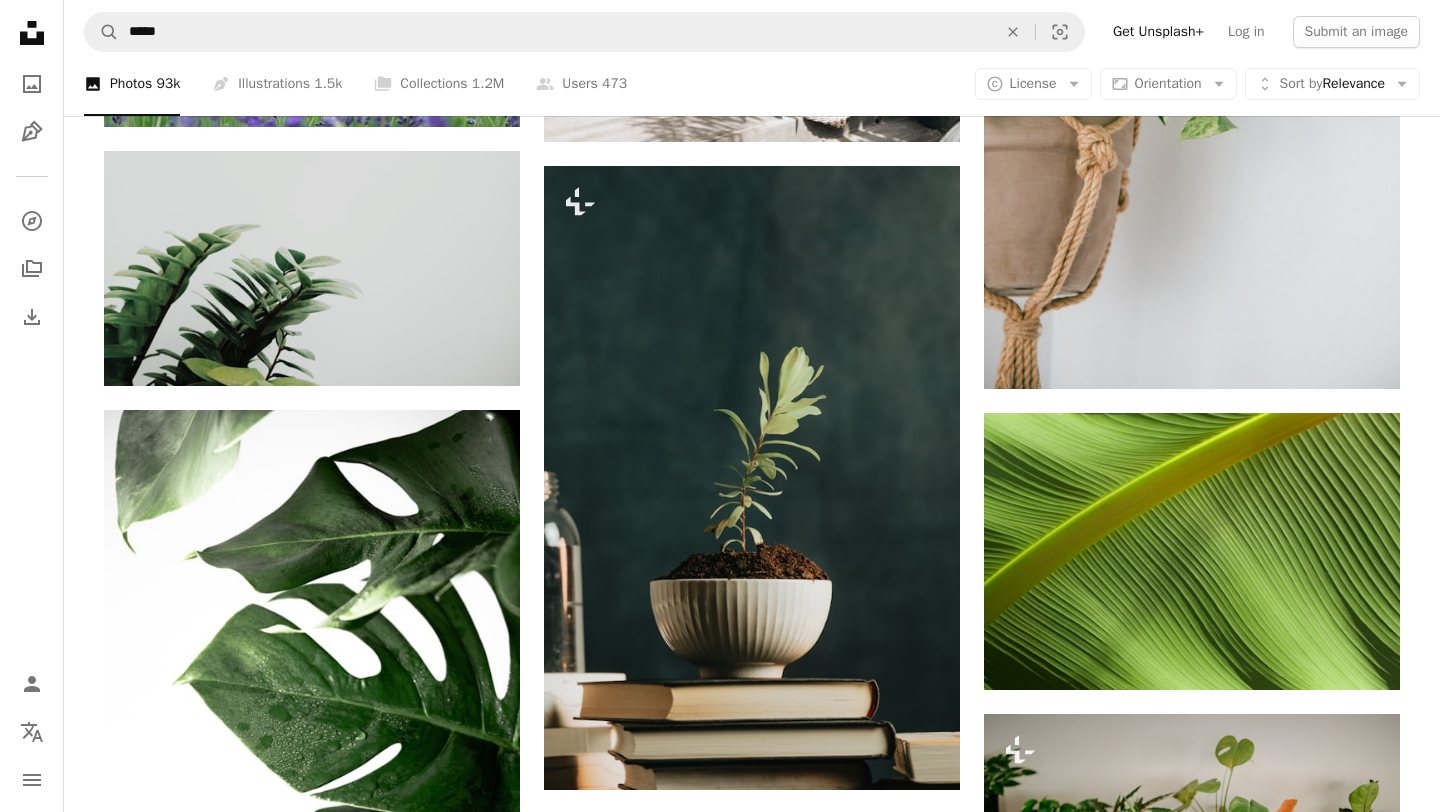 click on "An X shape Join Unsplash Already have an account?  Login First name Last name Email Username  (only letters, numbers and underscores) Password  (min. 8 char) Join By joining, you agree to the  Terms  and  Privacy Policy ." at bounding box center (720, 3711) 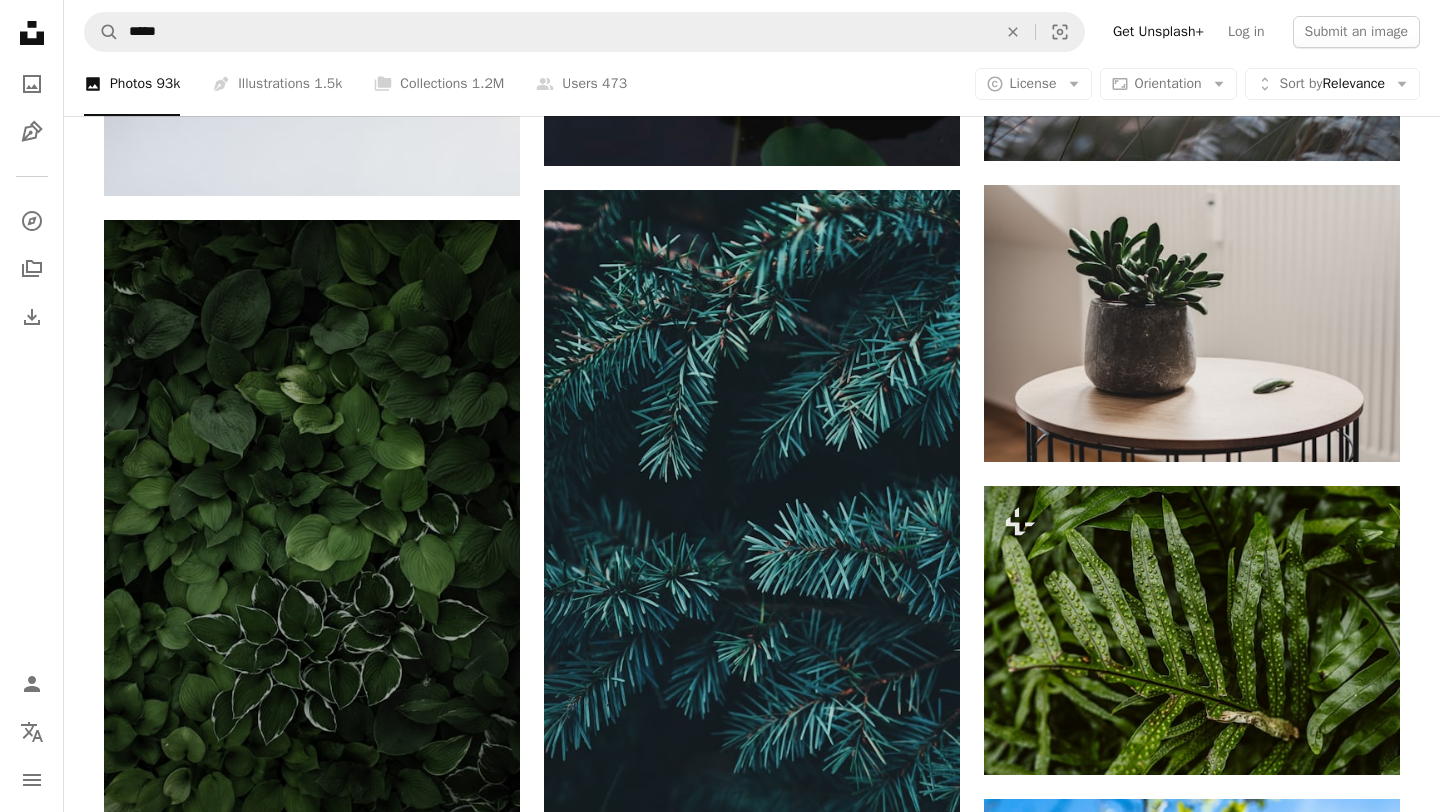 scroll, scrollTop: 89681, scrollLeft: 0, axis: vertical 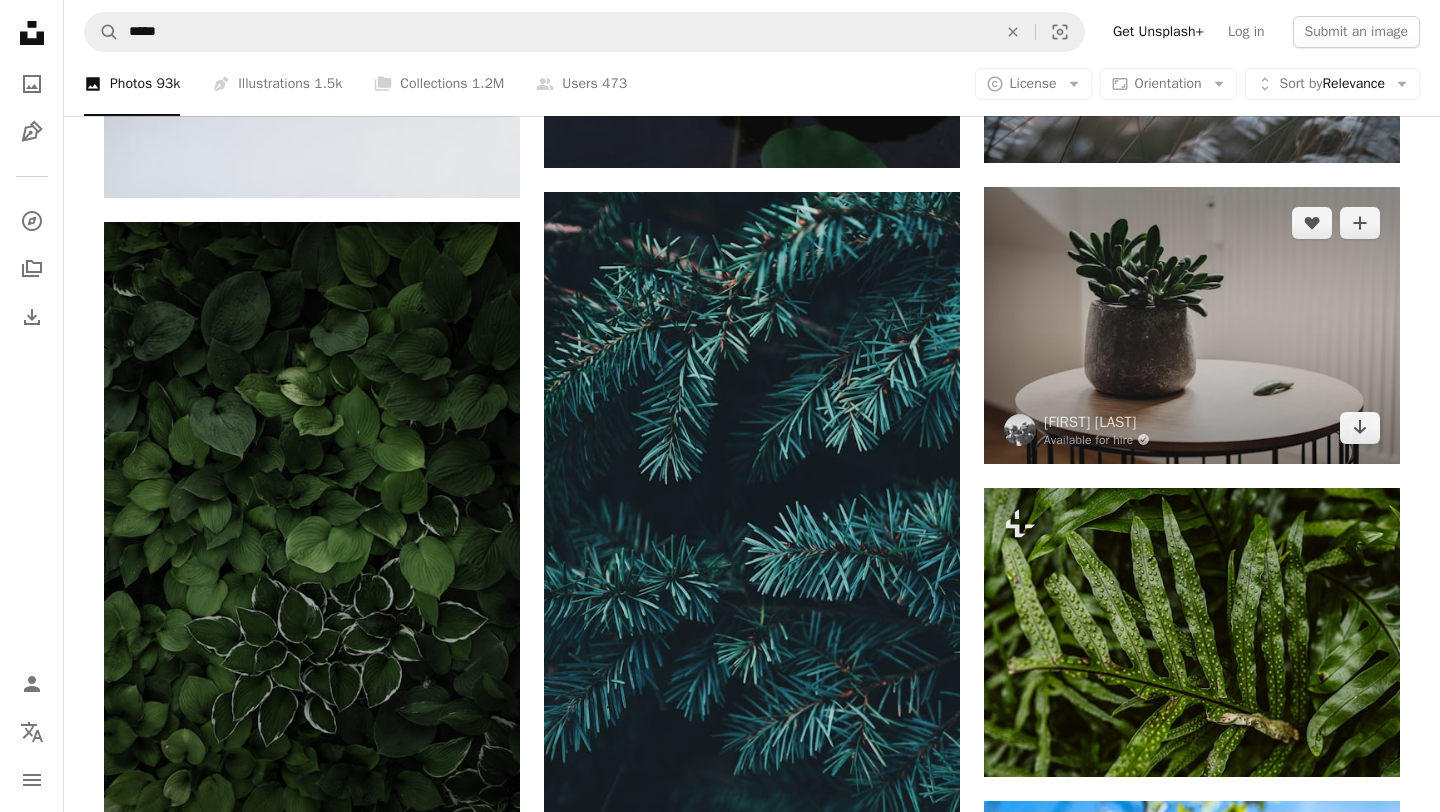 click at bounding box center (1192, 325) 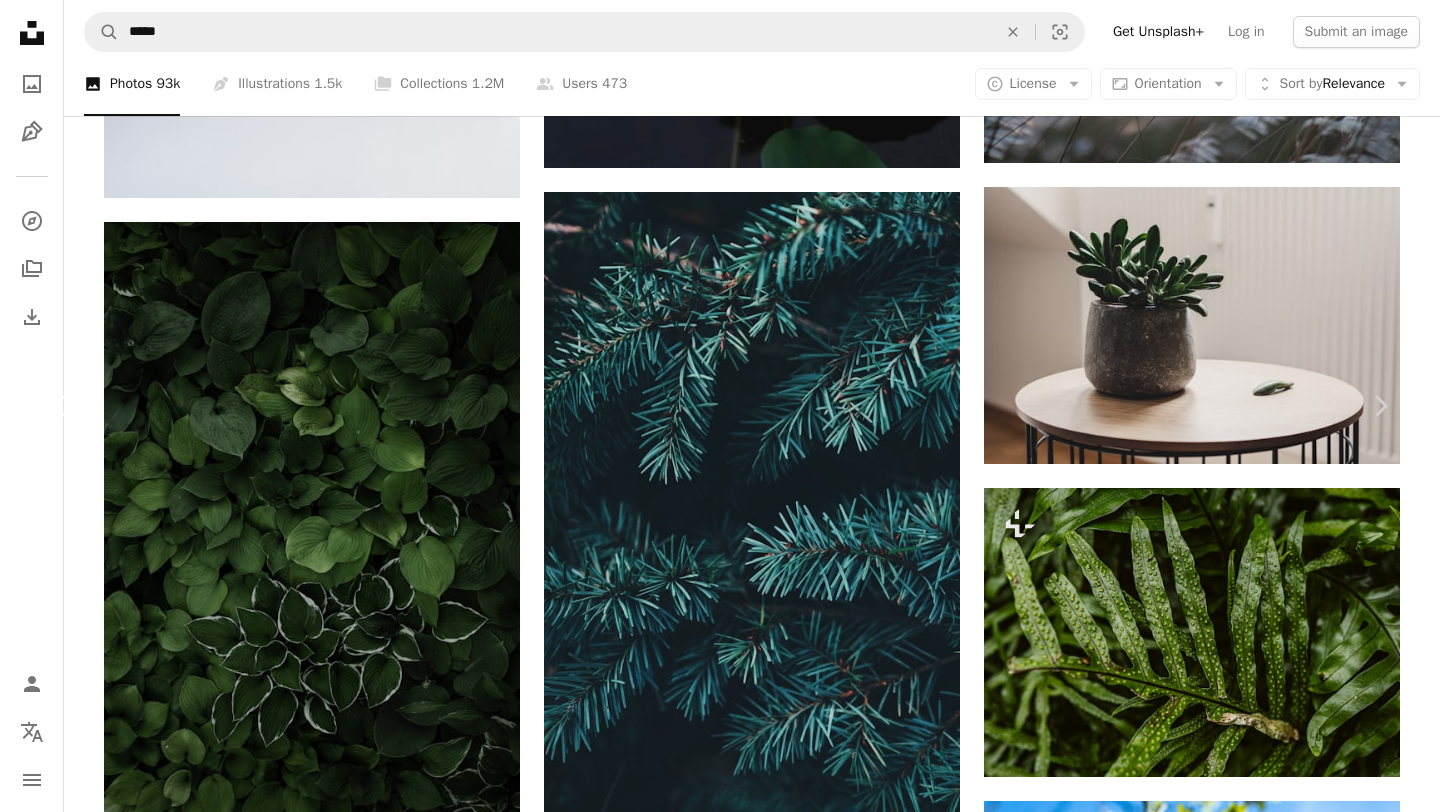 click on "Chevron left" at bounding box center [60, 406] 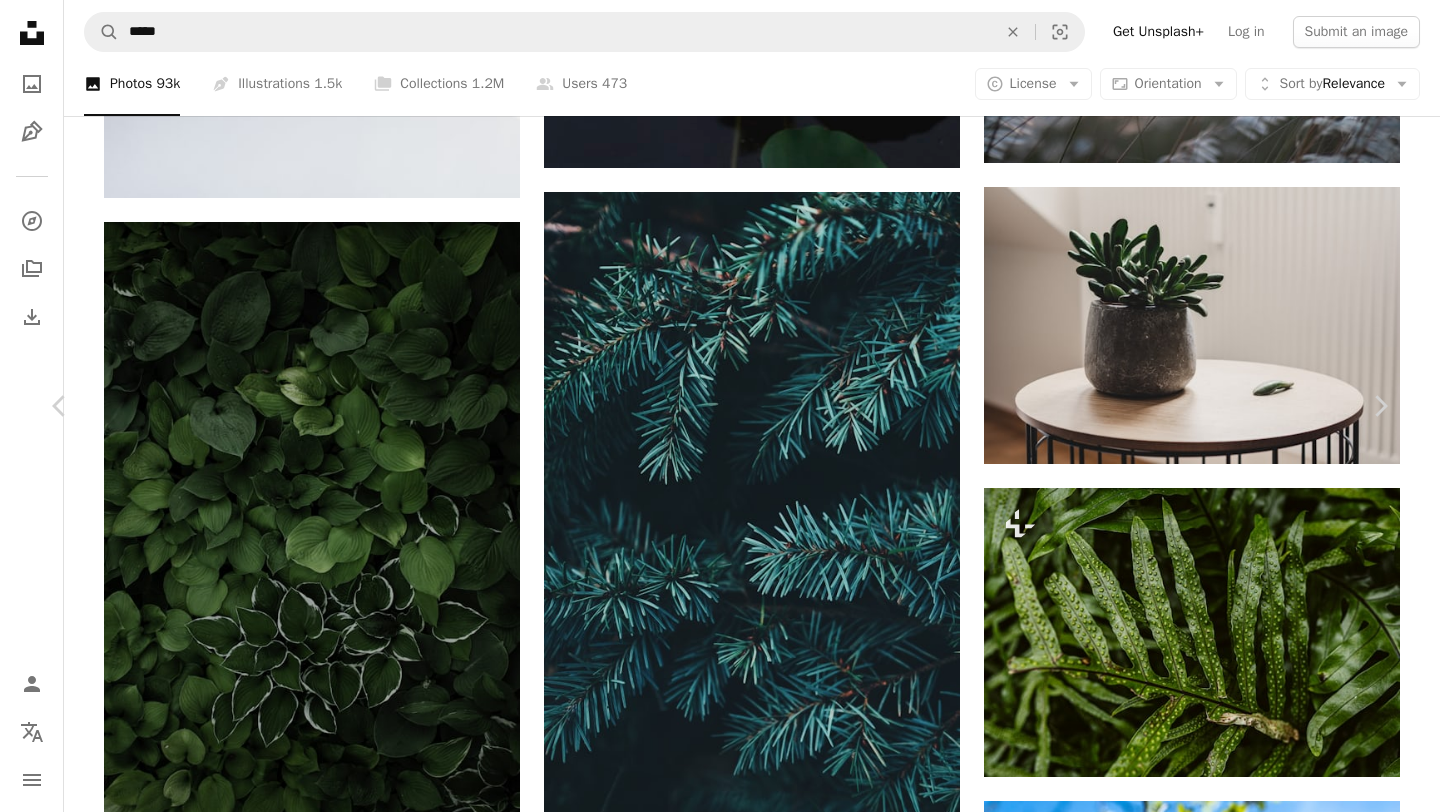 click on "An X shape Chevron left Chevron right [NAME] Available for hire A checkmark inside of a circle A heart A plus sign Download free Chevron down Zoom in Views 3,707,992 Downloads 21,857 Featured in Photos A forward-right arrow Share Info icon Info More Actions succulent sensation A map marker [CITY], [COUNTRY] Calendar outlined Published on  [DATE] Camera NIKON CORPORATION, NIKON D7100 Safety Free to use under the  Unsplash License city winter interior design plant light grey design wood table yellow floral bright flora cold moody potted plant indoors season tone fauna HD Wallpapers Browse premium related images on iStock  |  Save 20% with code UNSPLASH20 View more on iStock  ↗ Related images A heart A plus sign [NAME] Arrow pointing down A heart A plus sign [NAME] Arrow pointing down Plus sign for Unsplash+ A heart A plus sign [NAME] For  Unsplash+ A lock Download A heart A plus sign [NAME] Available for hire A checkmark inside of a circle Arrow pointing down A heart" at bounding box center (720, 4938) 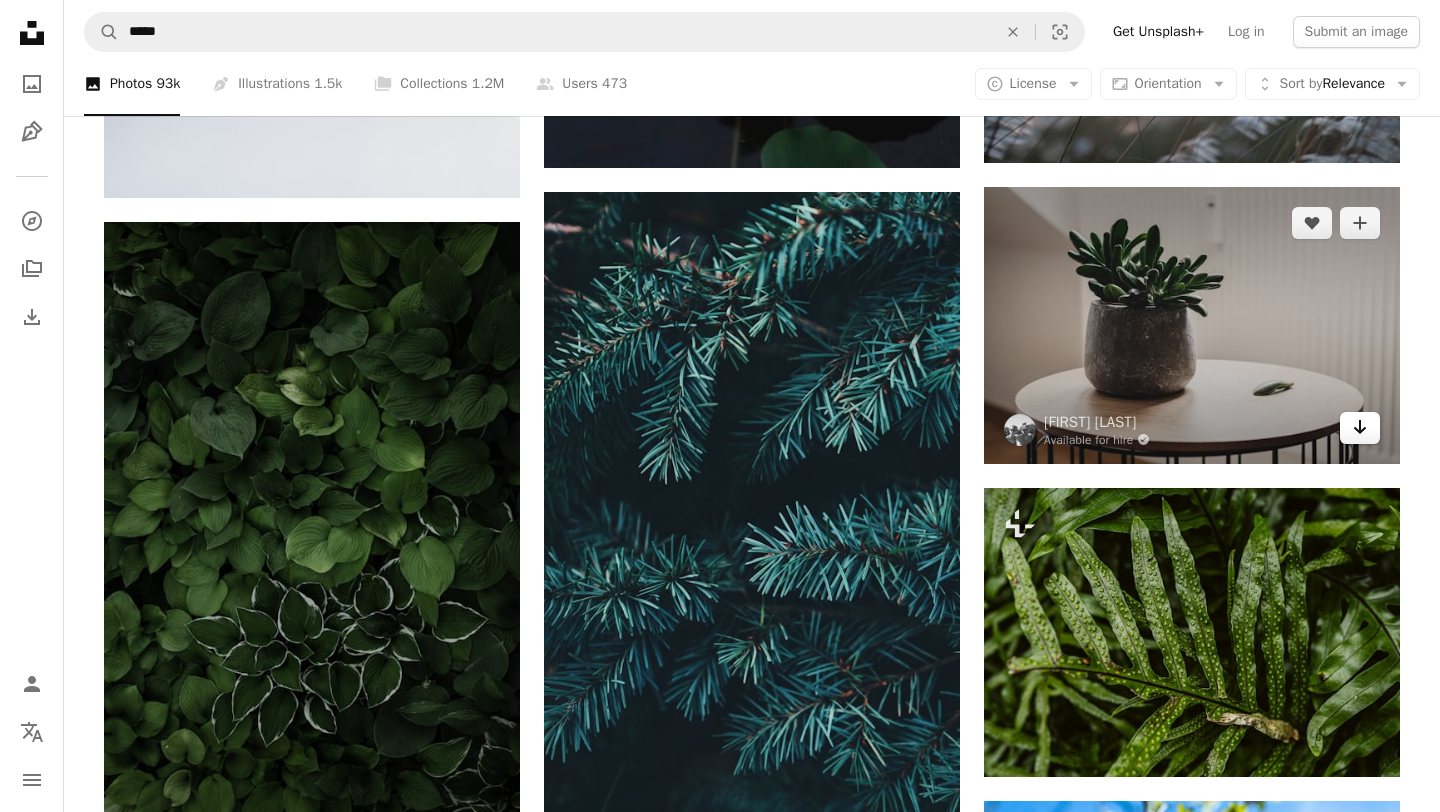 click on "Arrow pointing down" 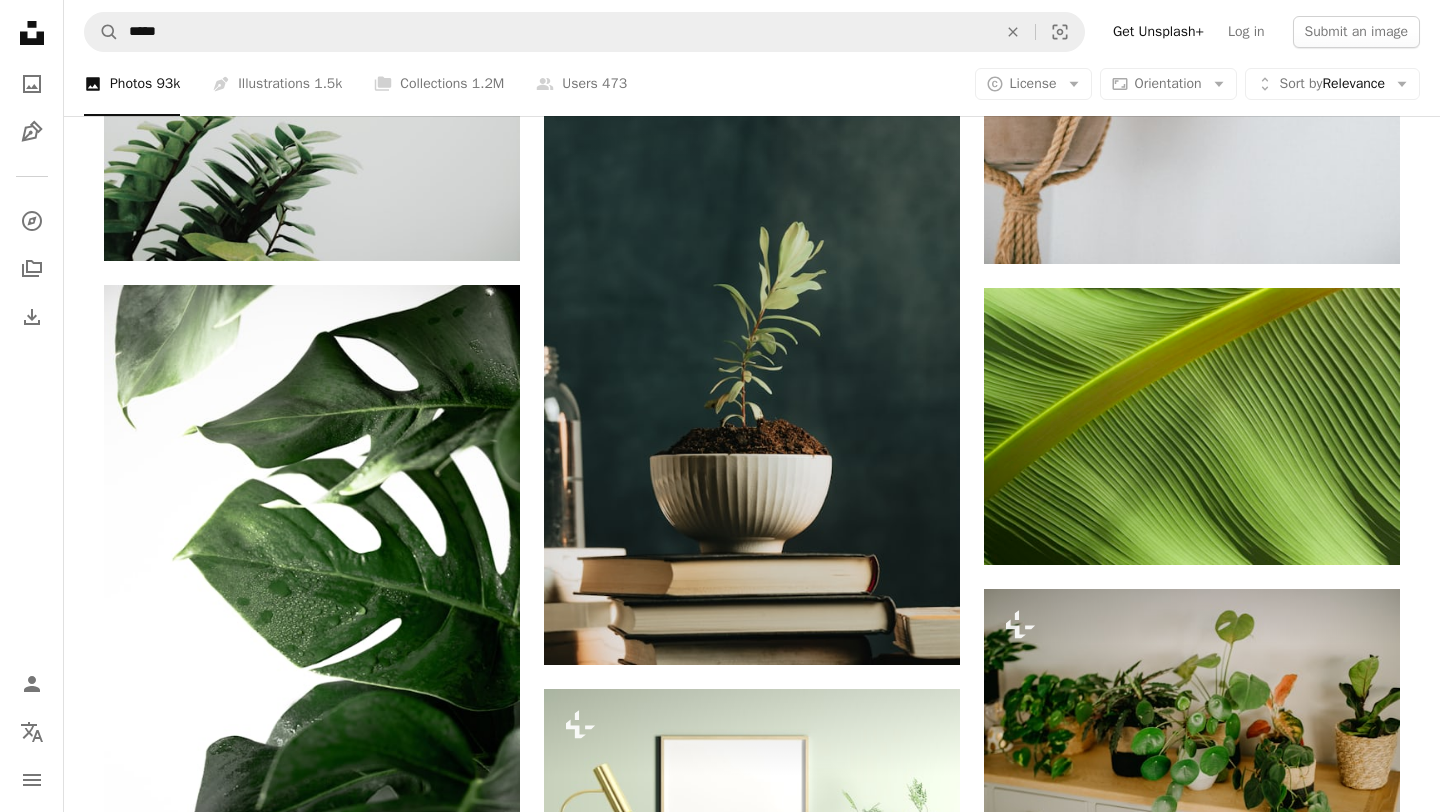 scroll, scrollTop: 84315, scrollLeft: 0, axis: vertical 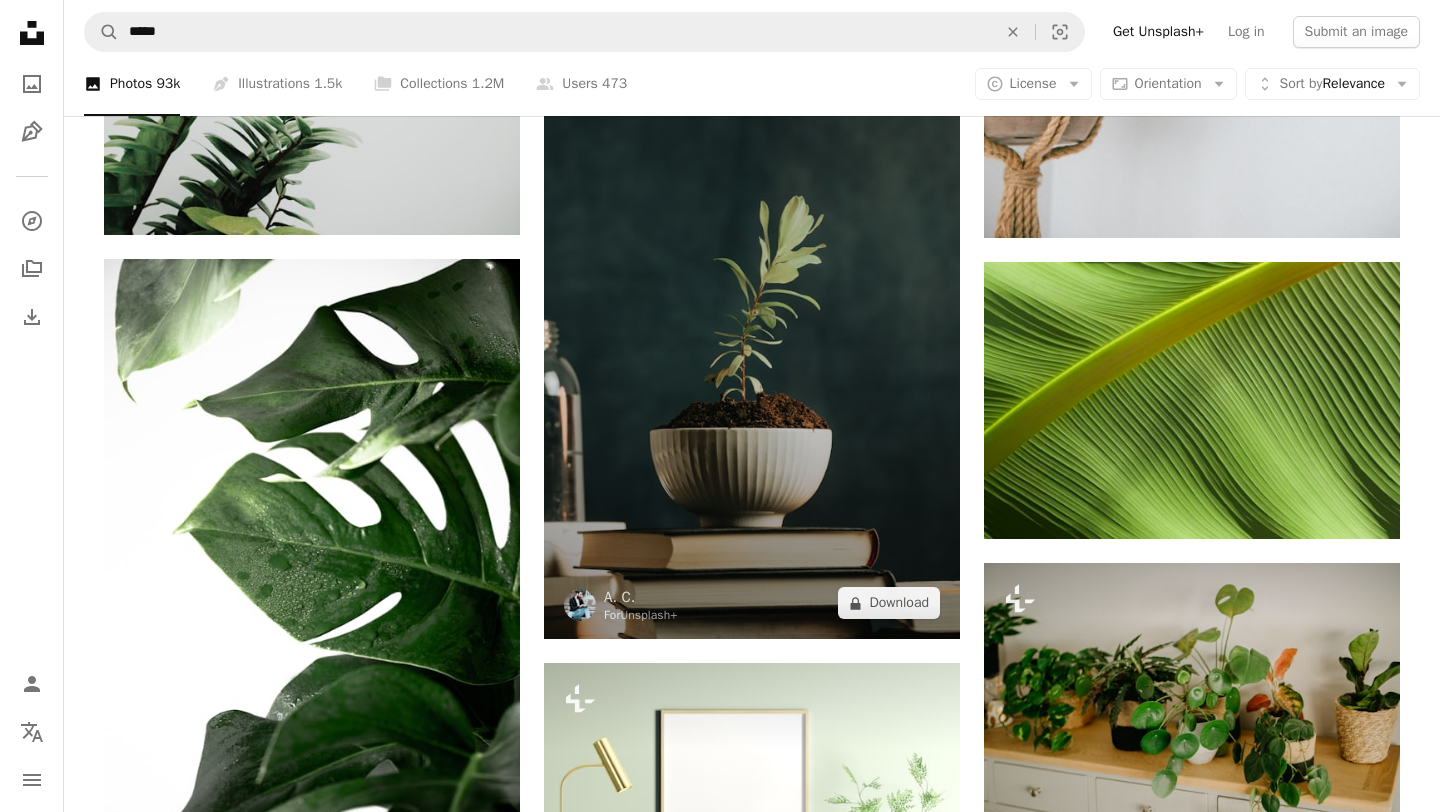 click at bounding box center (752, 327) 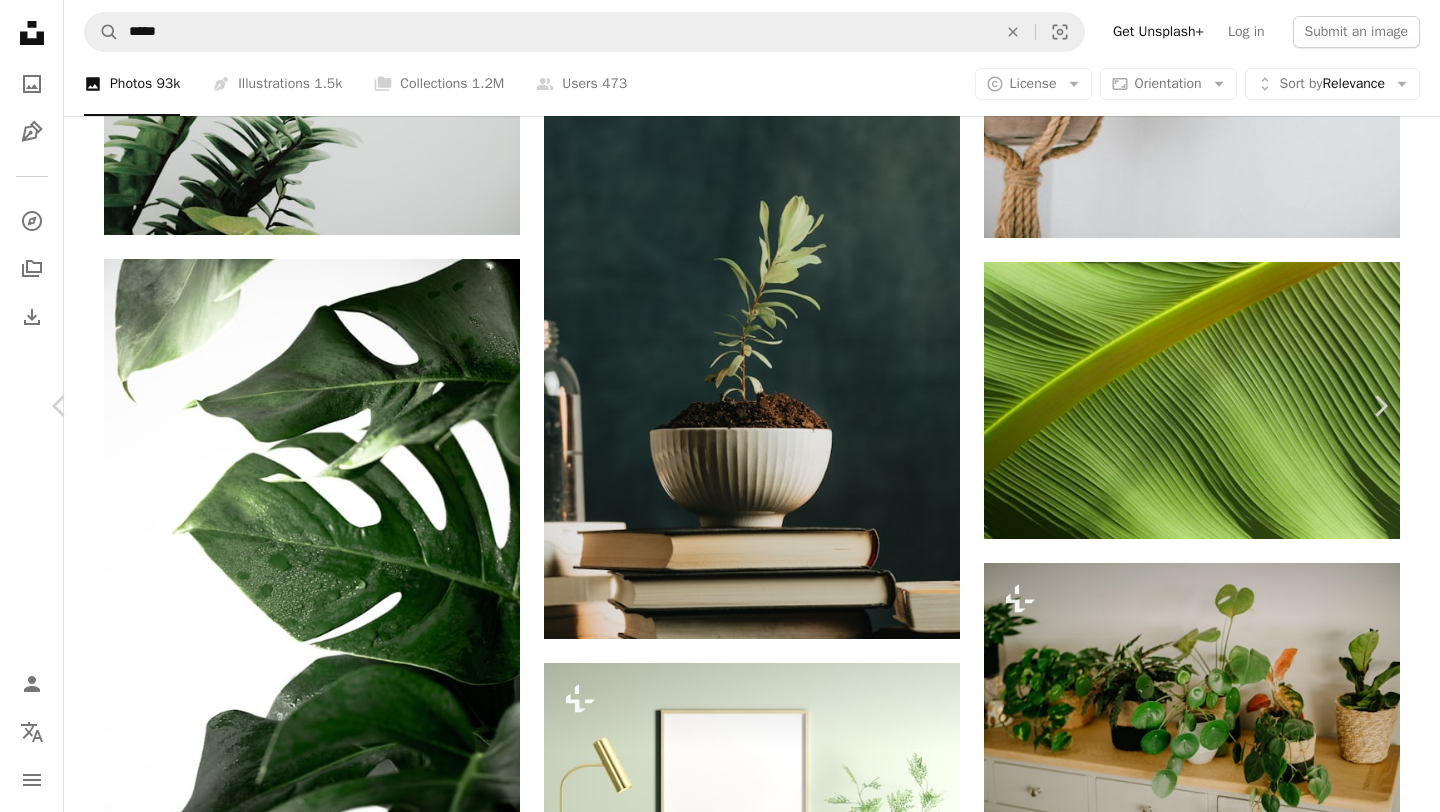 click on "More Actions" 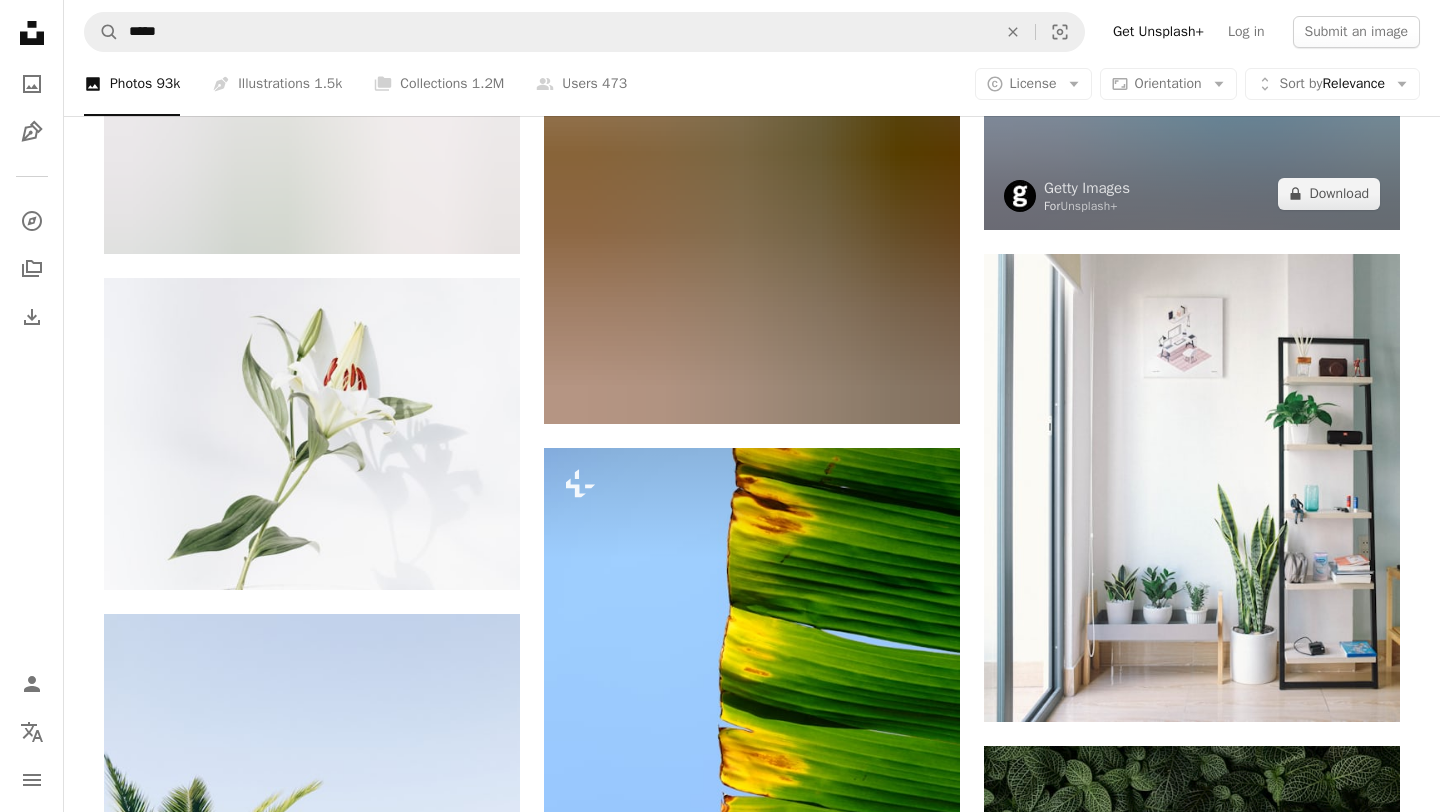 scroll, scrollTop: 95622, scrollLeft: 0, axis: vertical 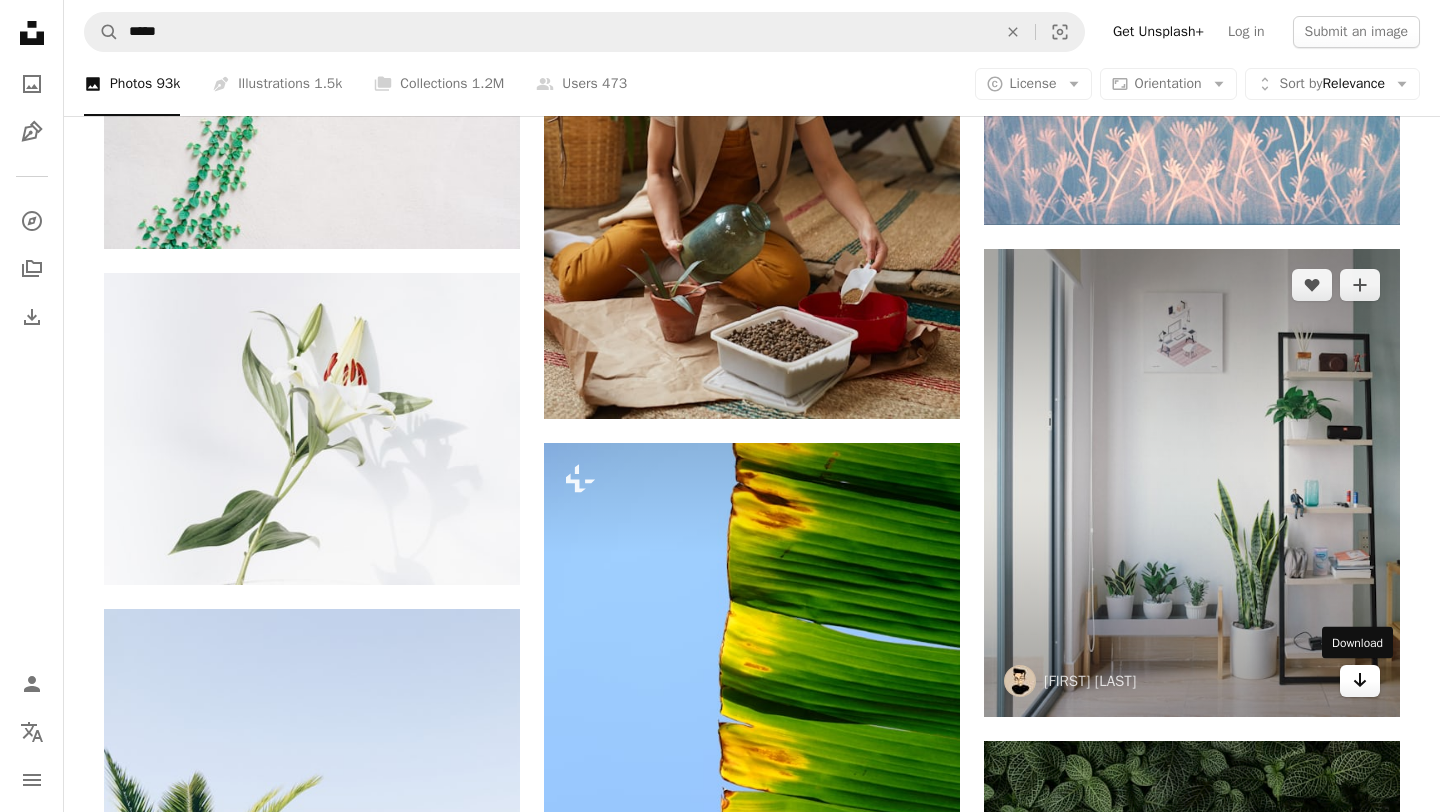 click 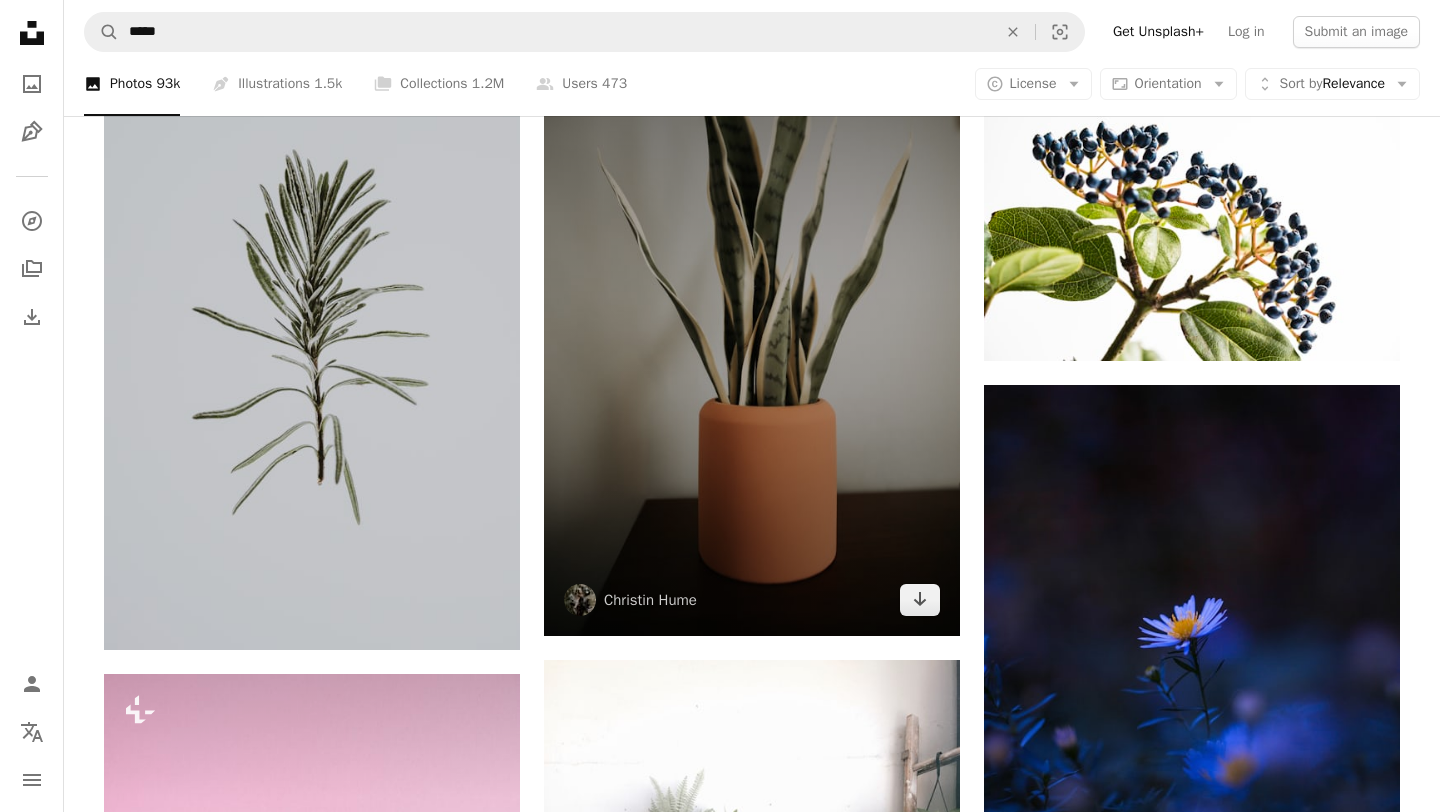 scroll, scrollTop: 110410, scrollLeft: 0, axis: vertical 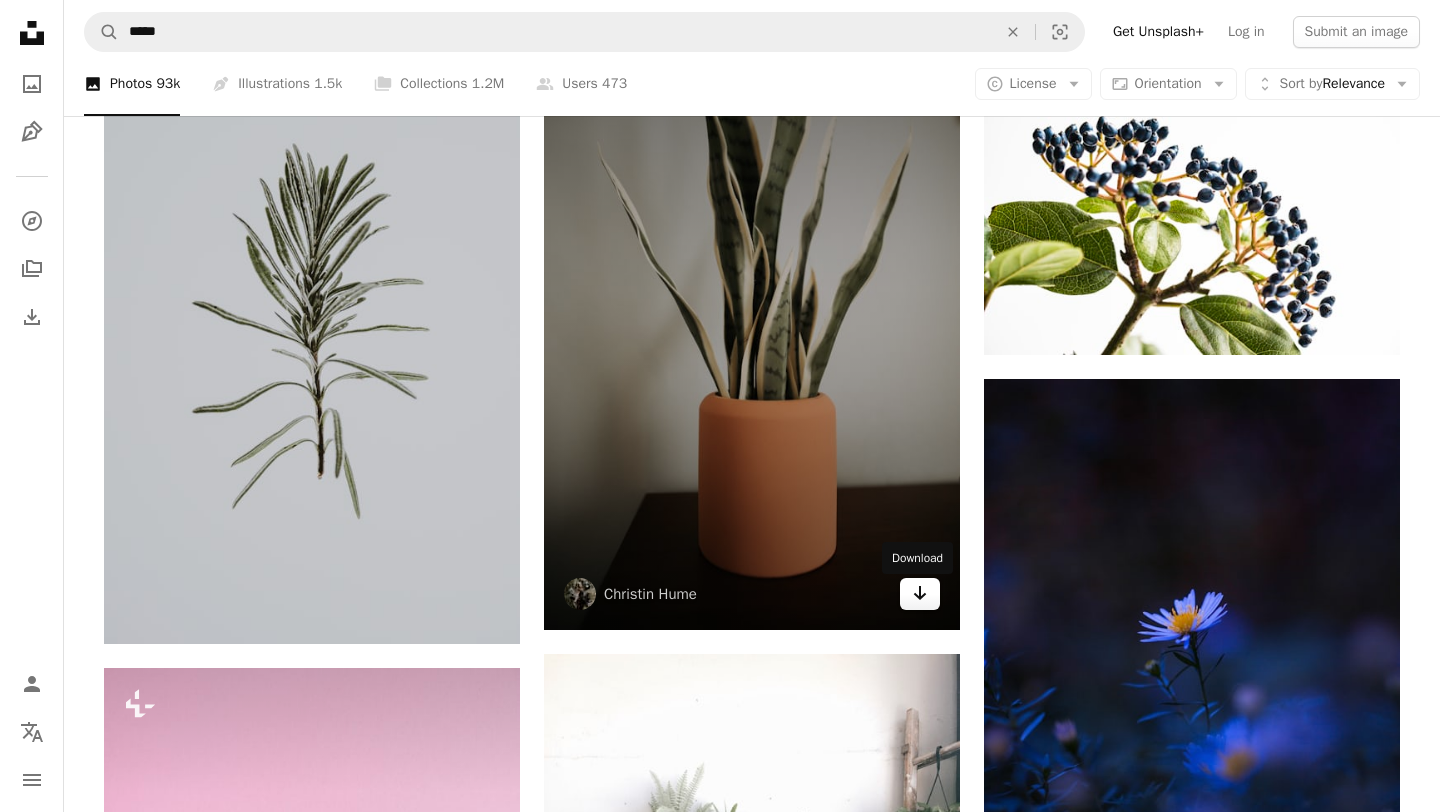 click on "Arrow pointing down" 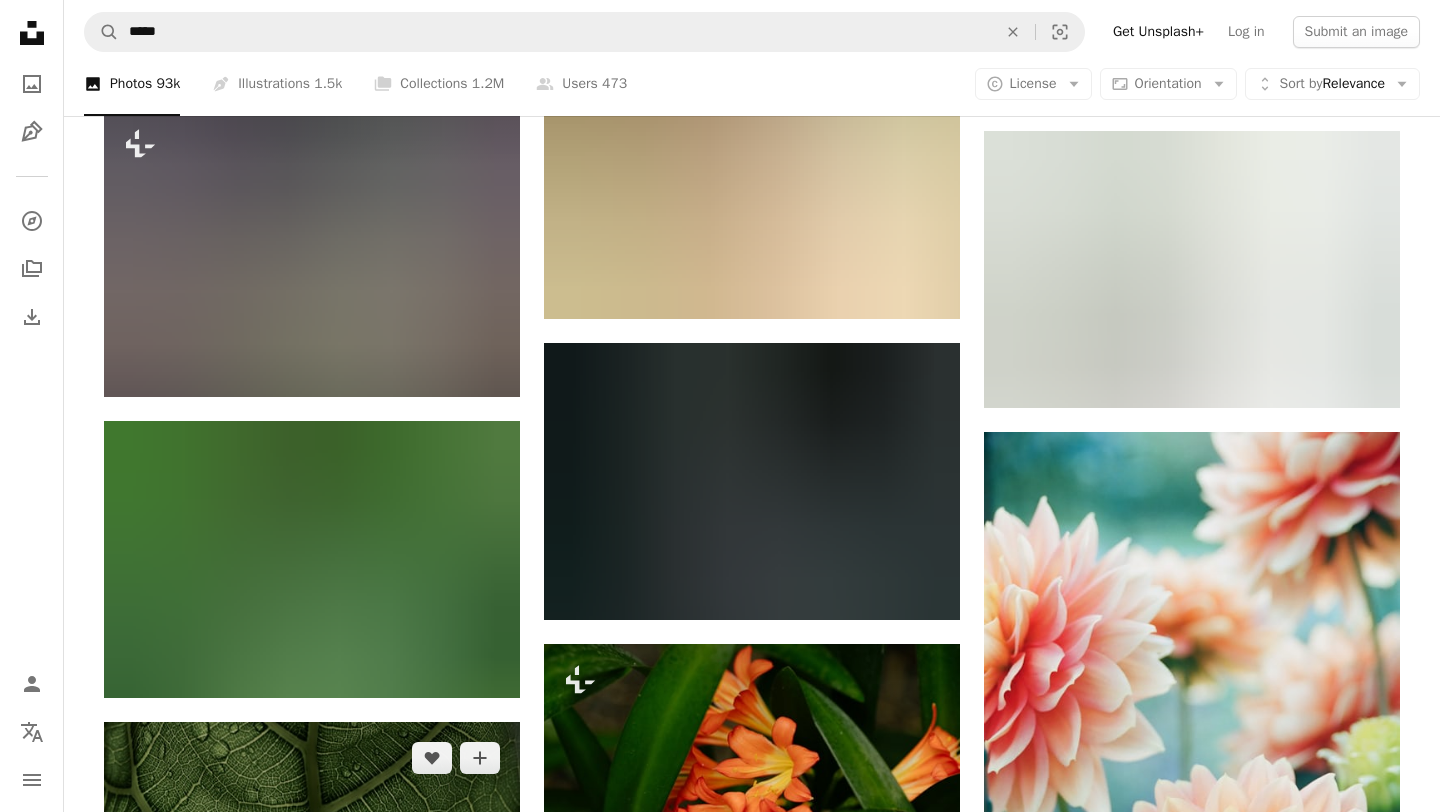 scroll, scrollTop: 118846, scrollLeft: 0, axis: vertical 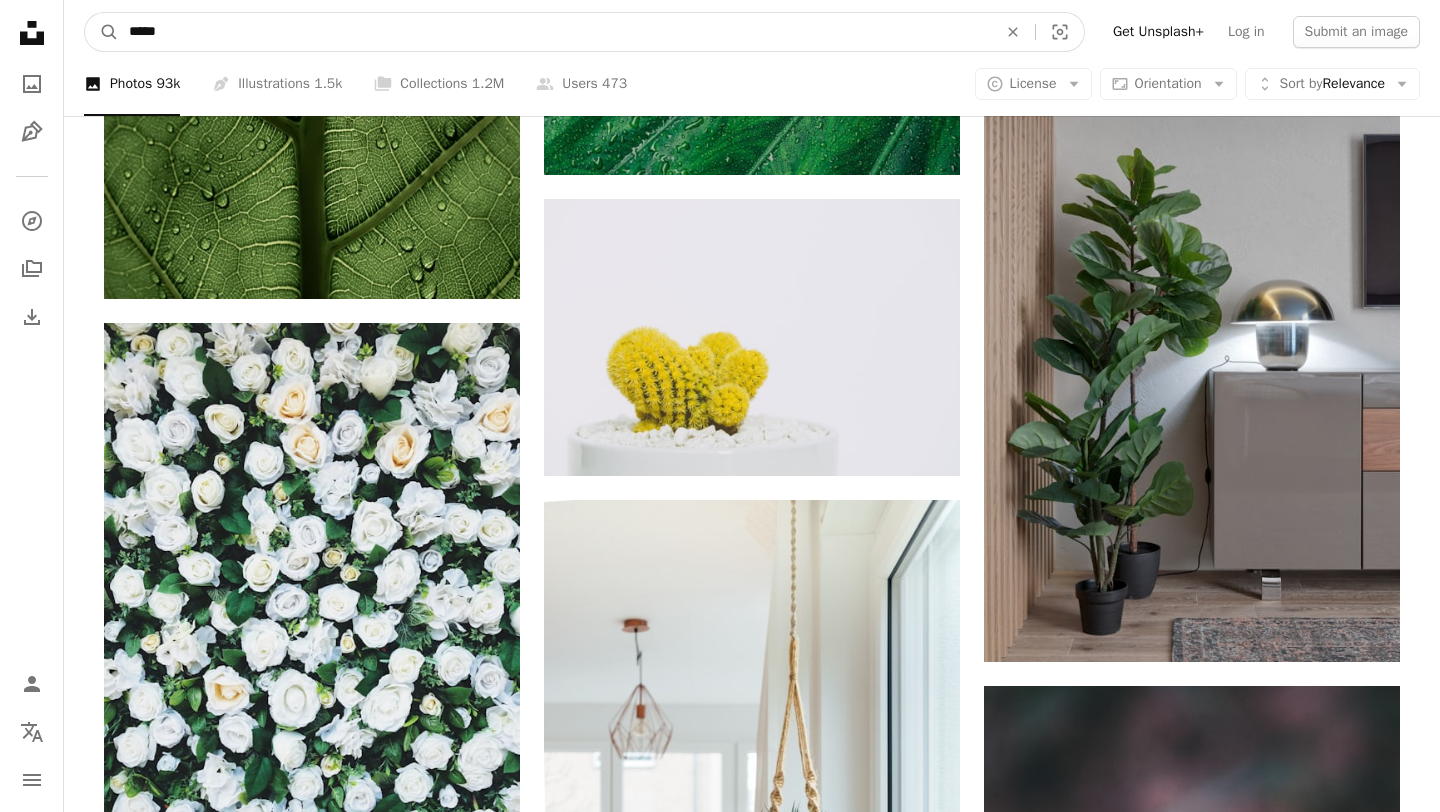 click on "*****" at bounding box center [555, 32] 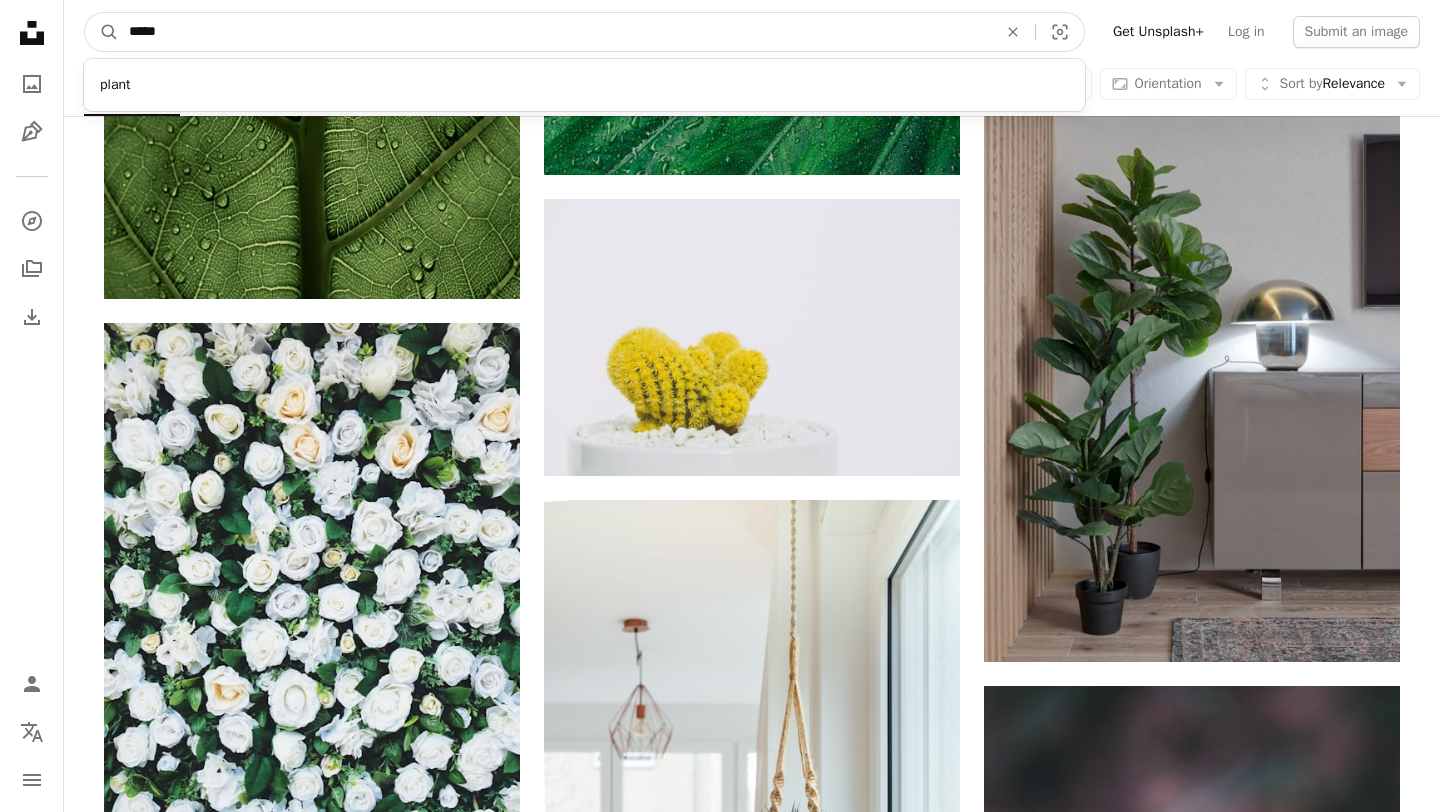 click on "*****" at bounding box center [555, 32] 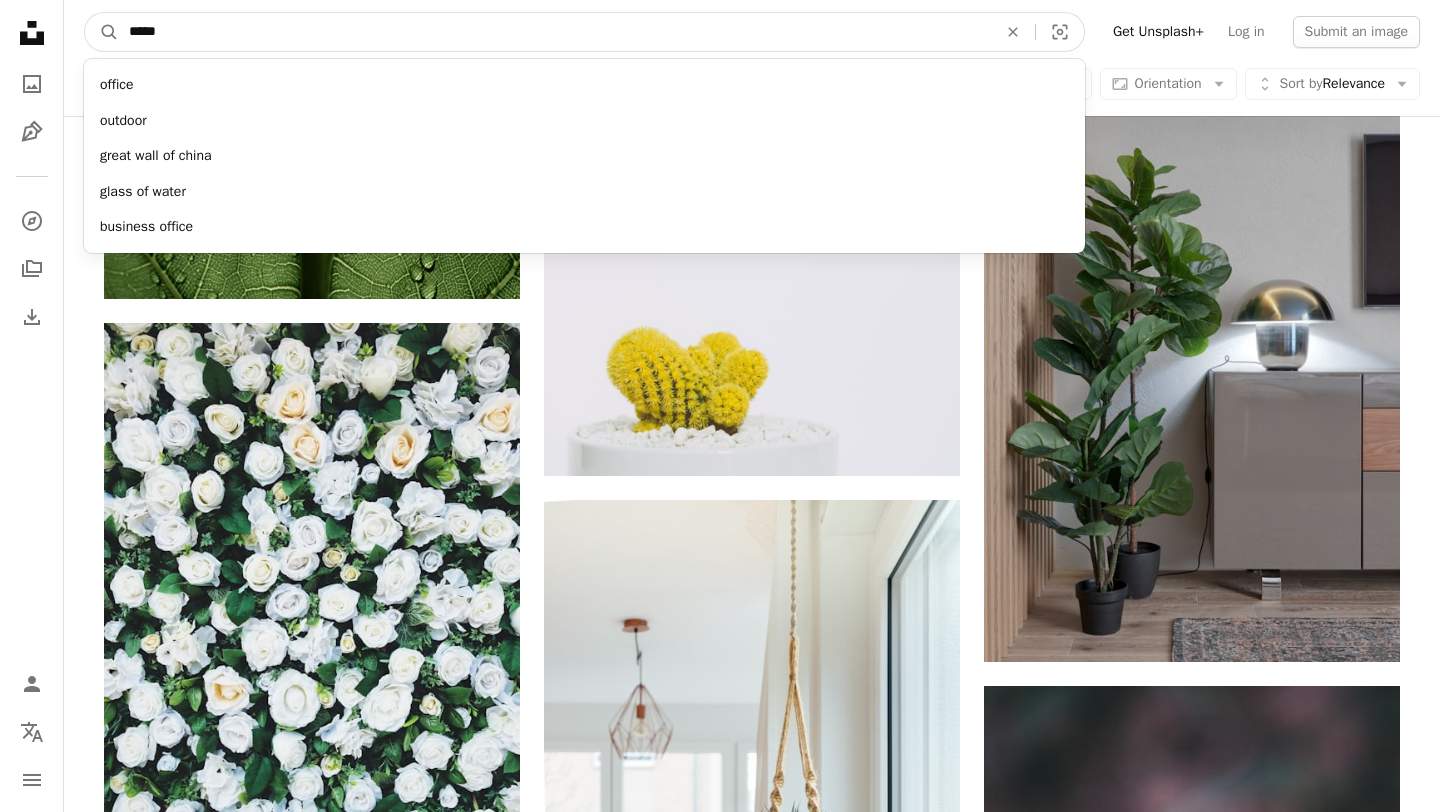 type on "******" 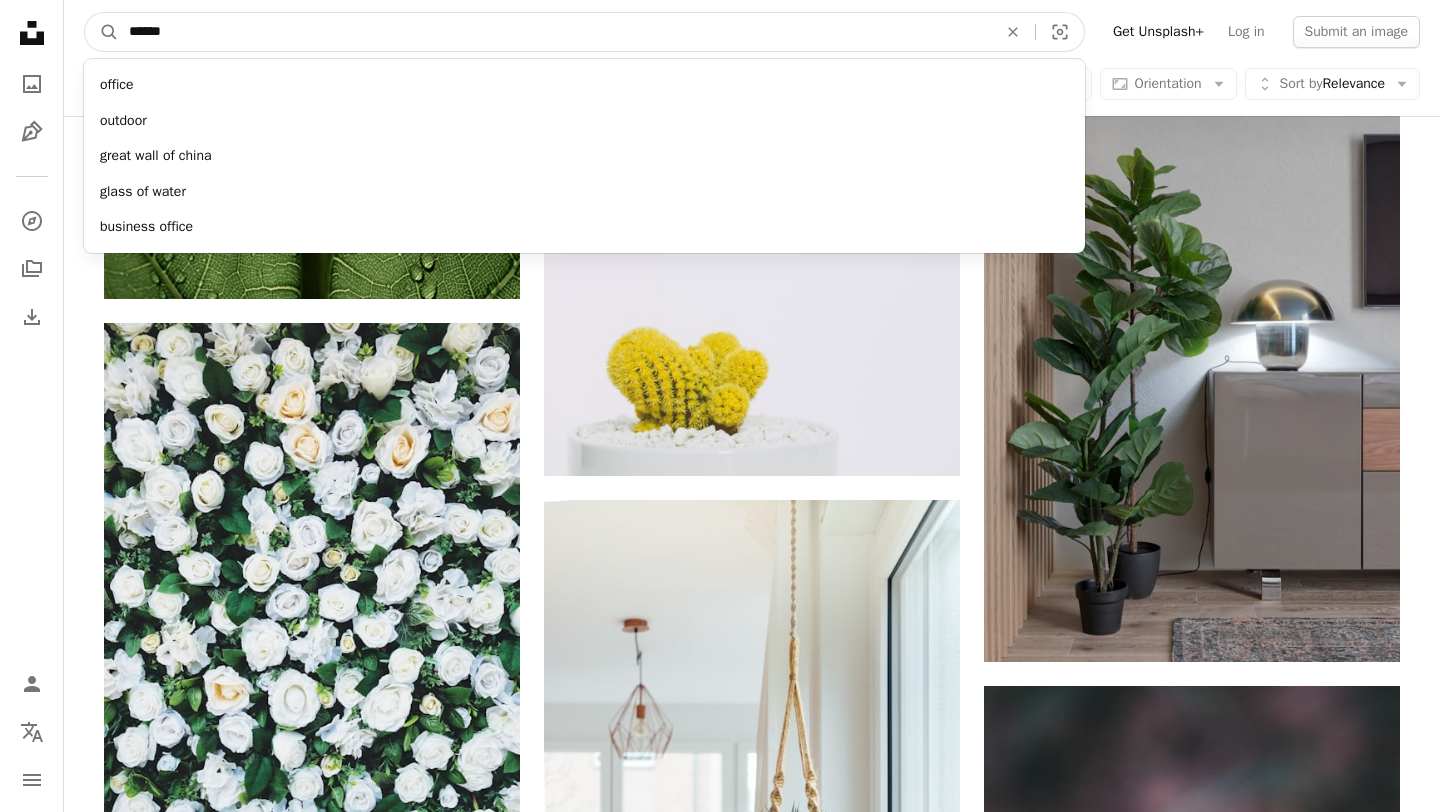 click on "A magnifying glass" at bounding box center [102, 32] 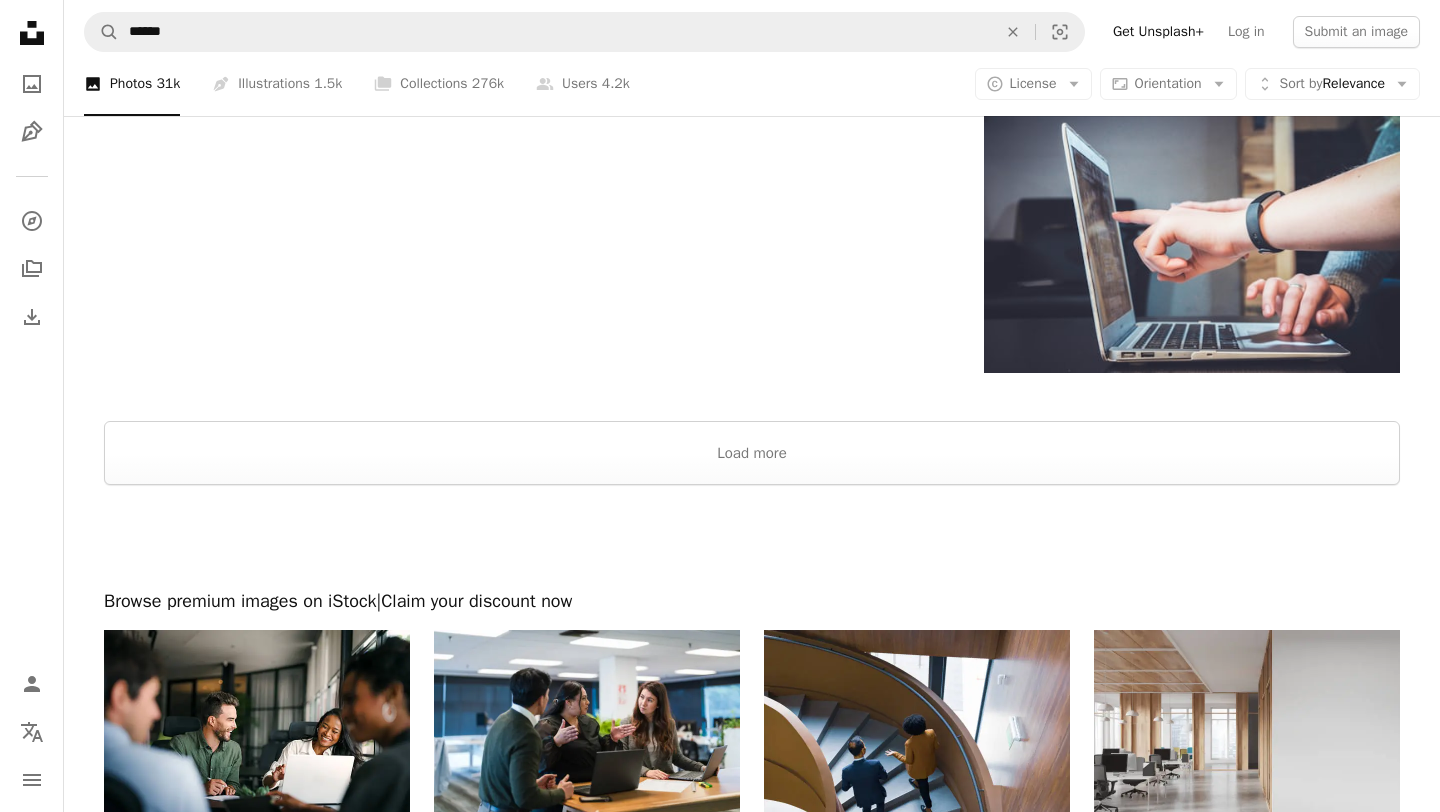 scroll, scrollTop: 3392, scrollLeft: 0, axis: vertical 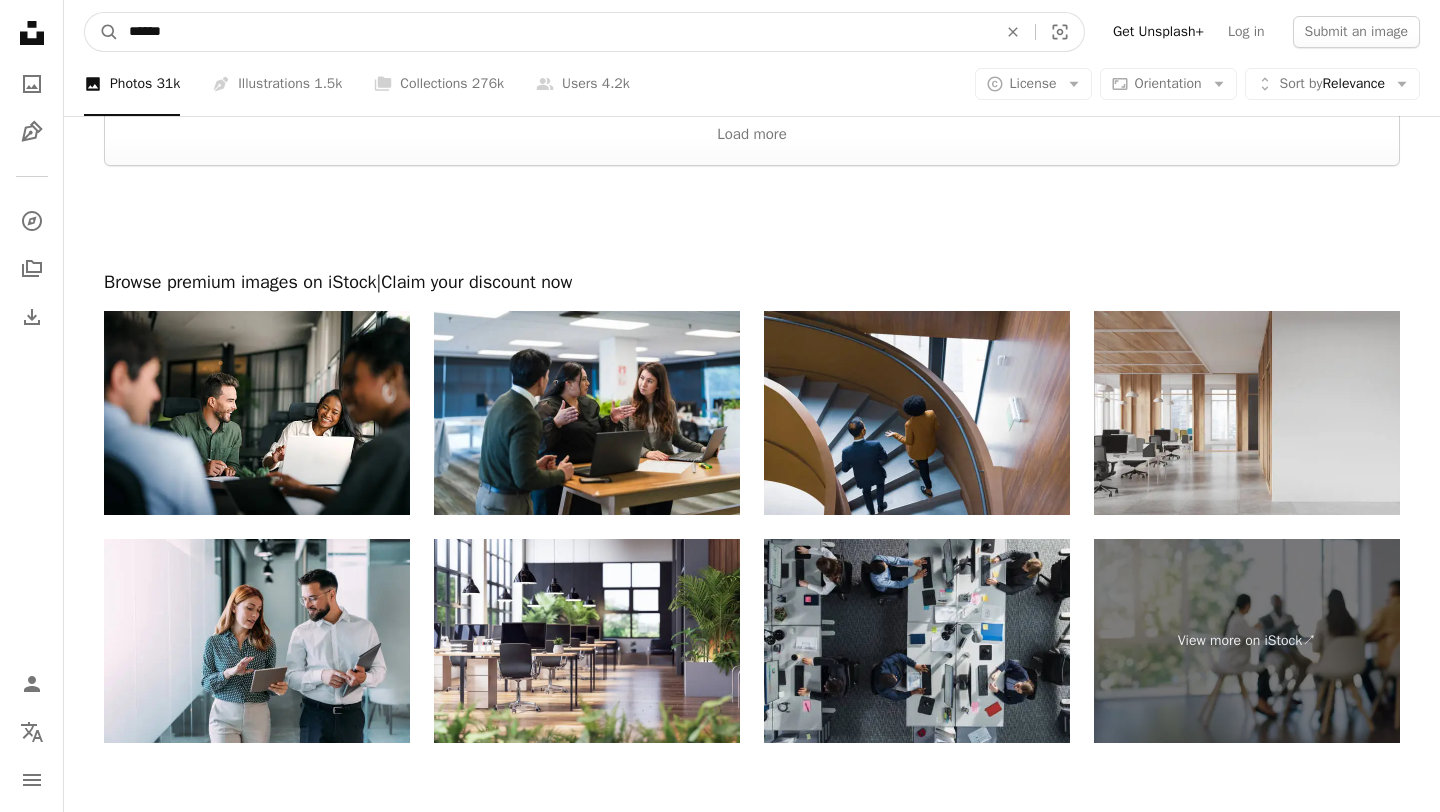 click on "******" at bounding box center [555, 32] 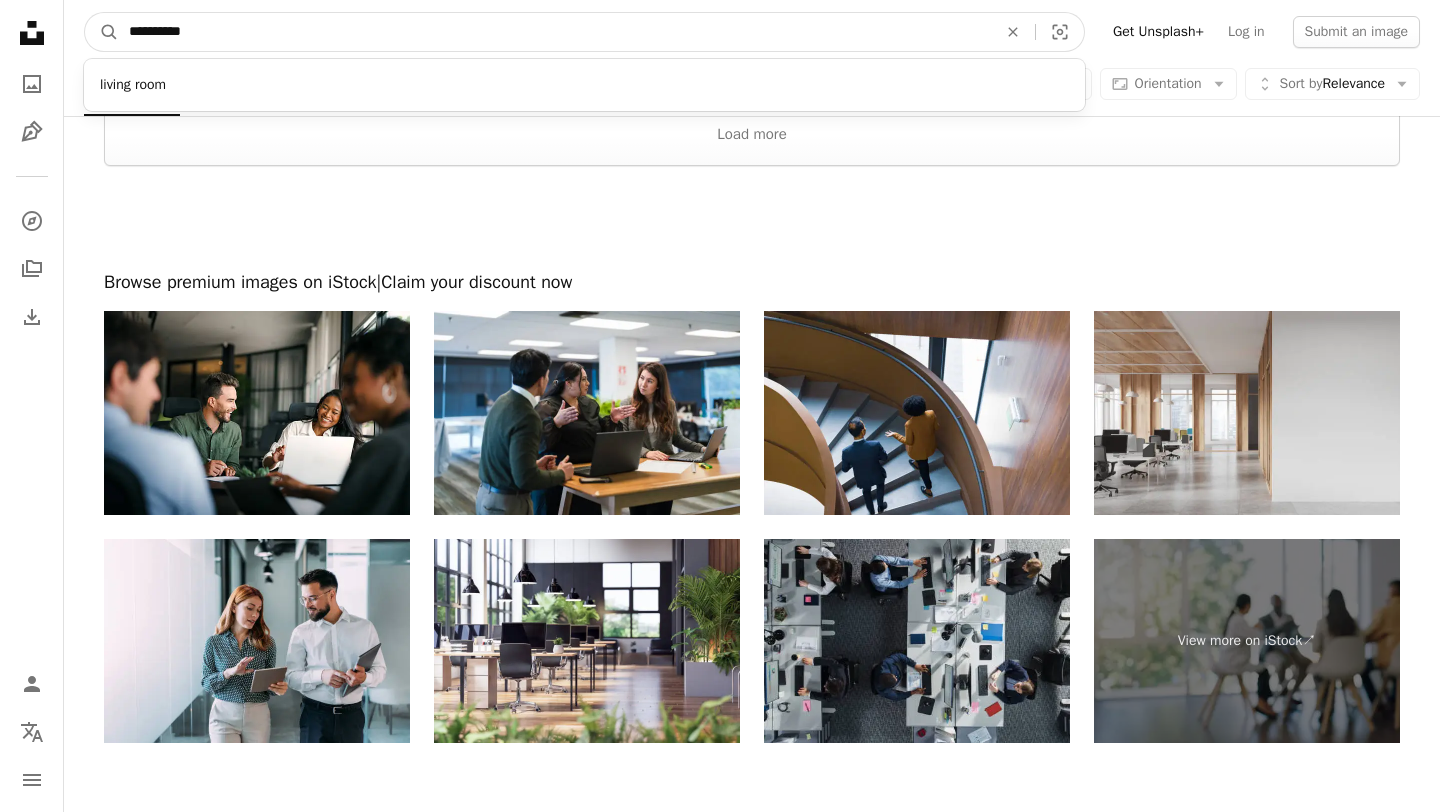 type on "**********" 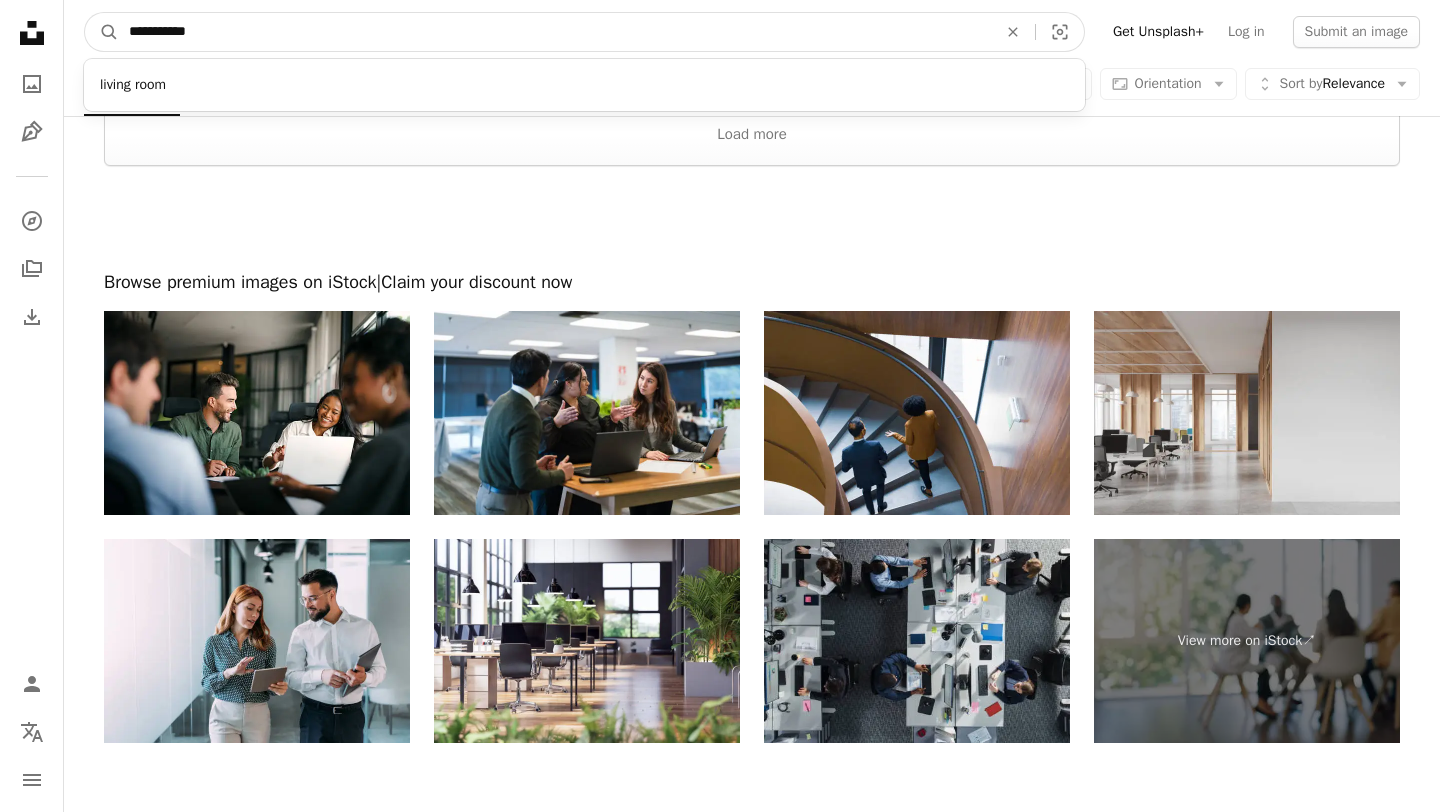 click on "A magnifying glass" at bounding box center (102, 32) 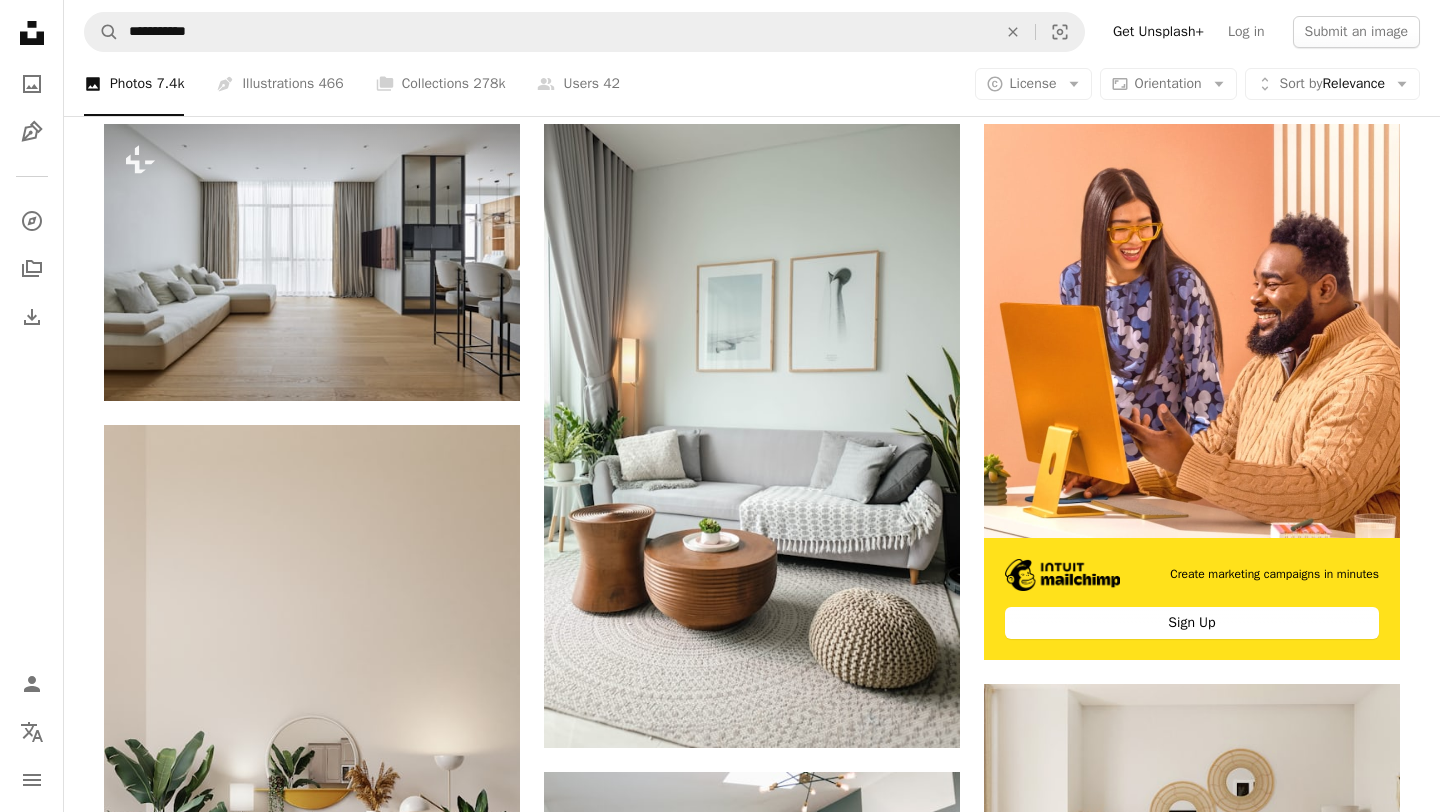 scroll, scrollTop: 376, scrollLeft: 0, axis: vertical 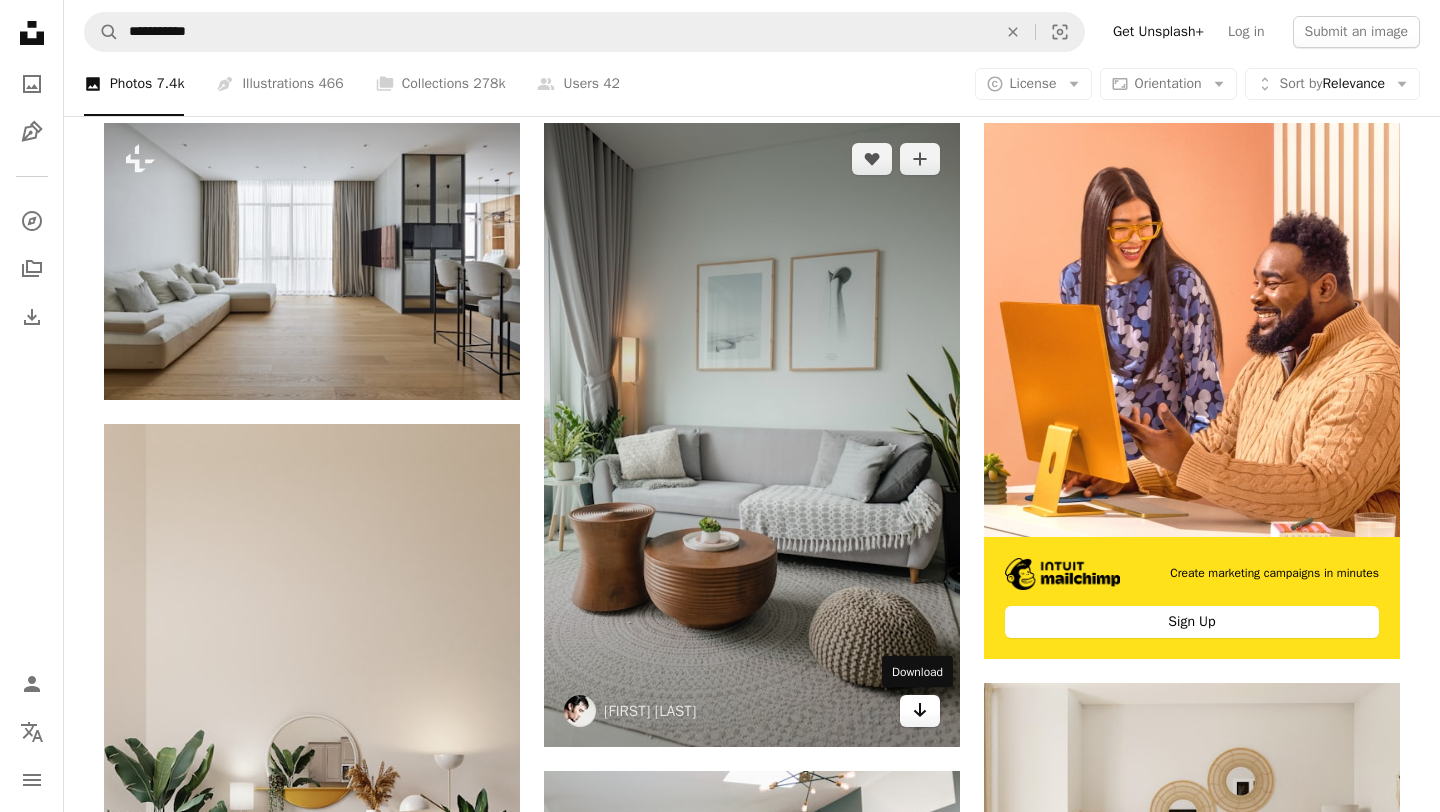 click on "Arrow pointing down" 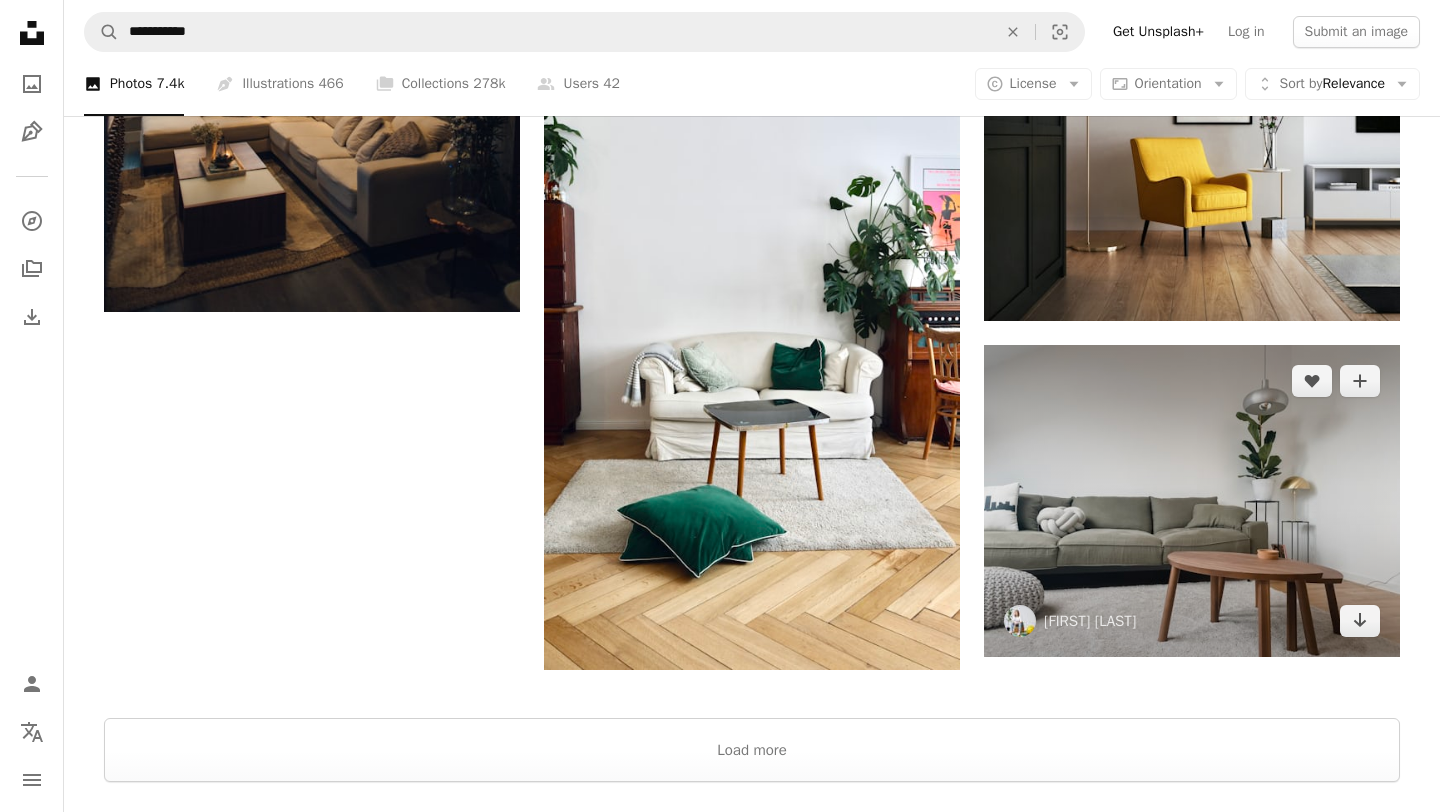 scroll, scrollTop: 2900, scrollLeft: 0, axis: vertical 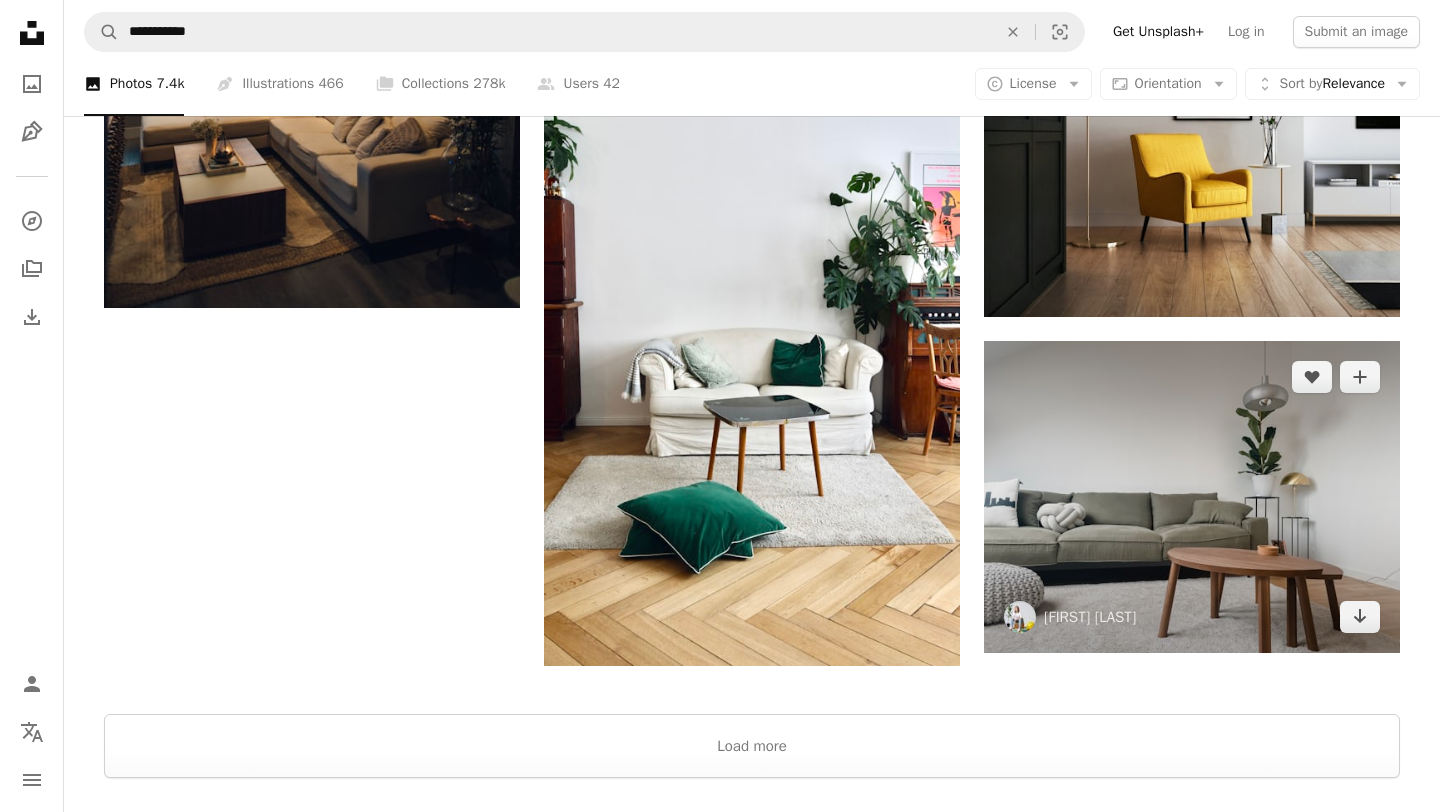 click at bounding box center [1192, 497] 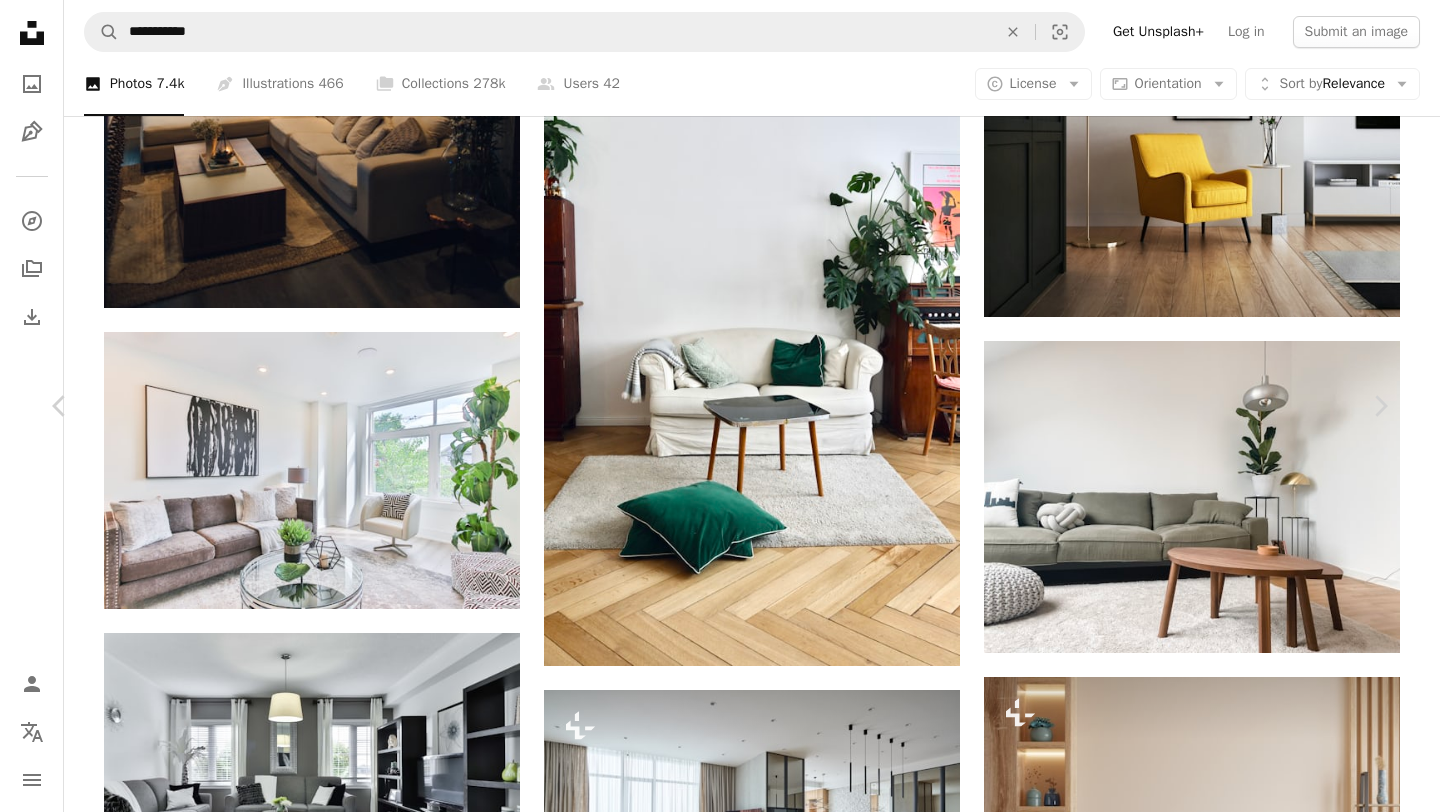 click on "[FIRST] [LAST]" at bounding box center [720, 5241] 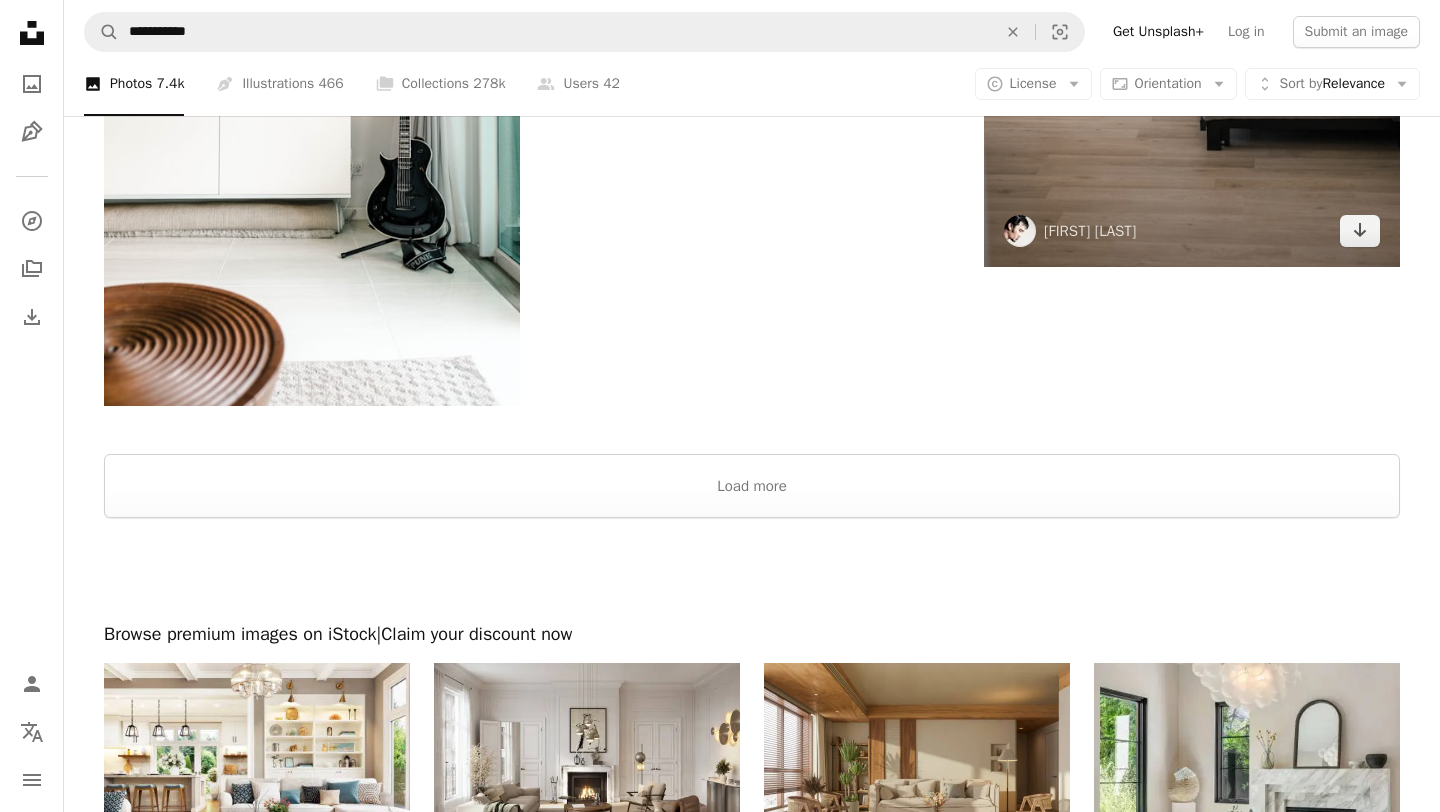 scroll, scrollTop: 6412, scrollLeft: 0, axis: vertical 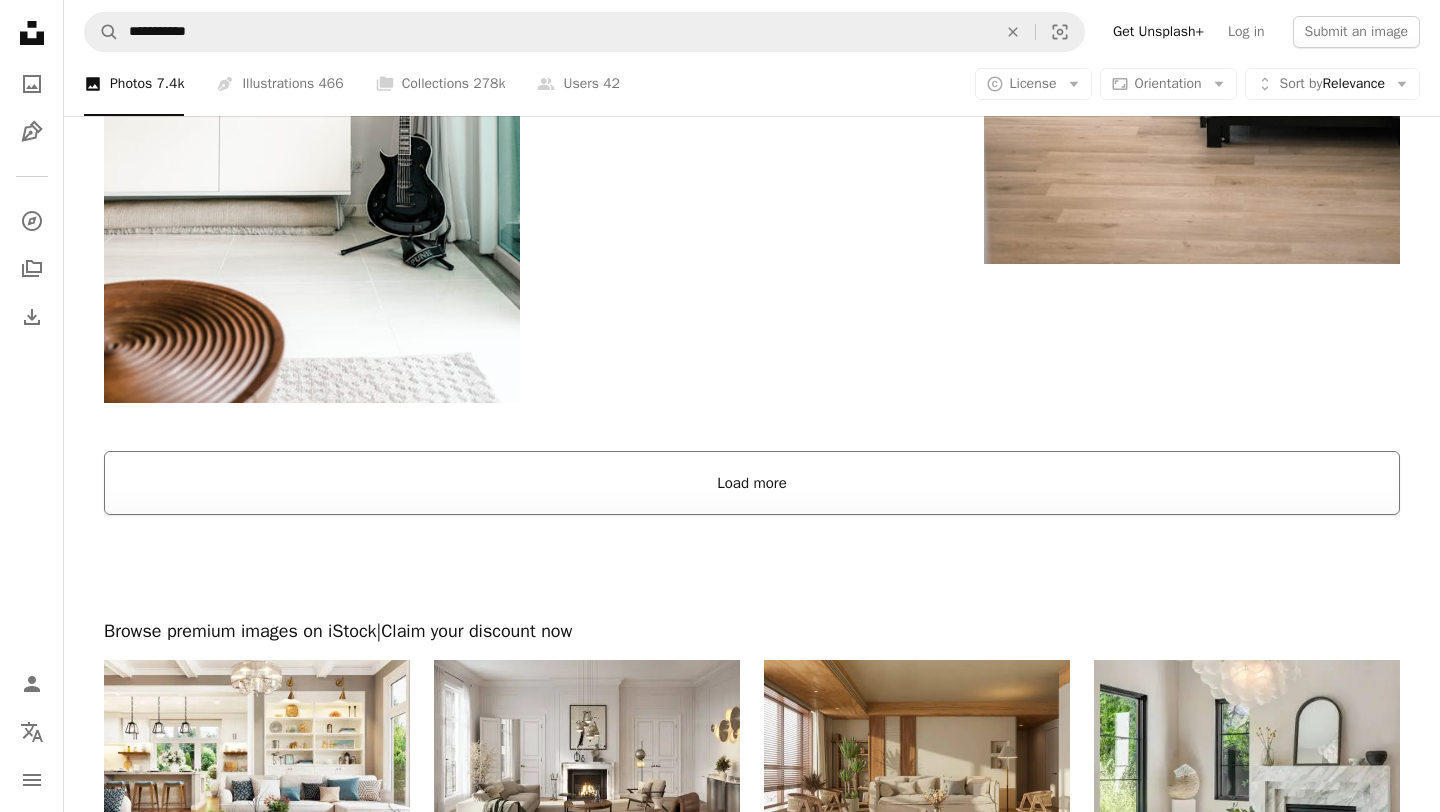 click on "Load more" at bounding box center [752, 483] 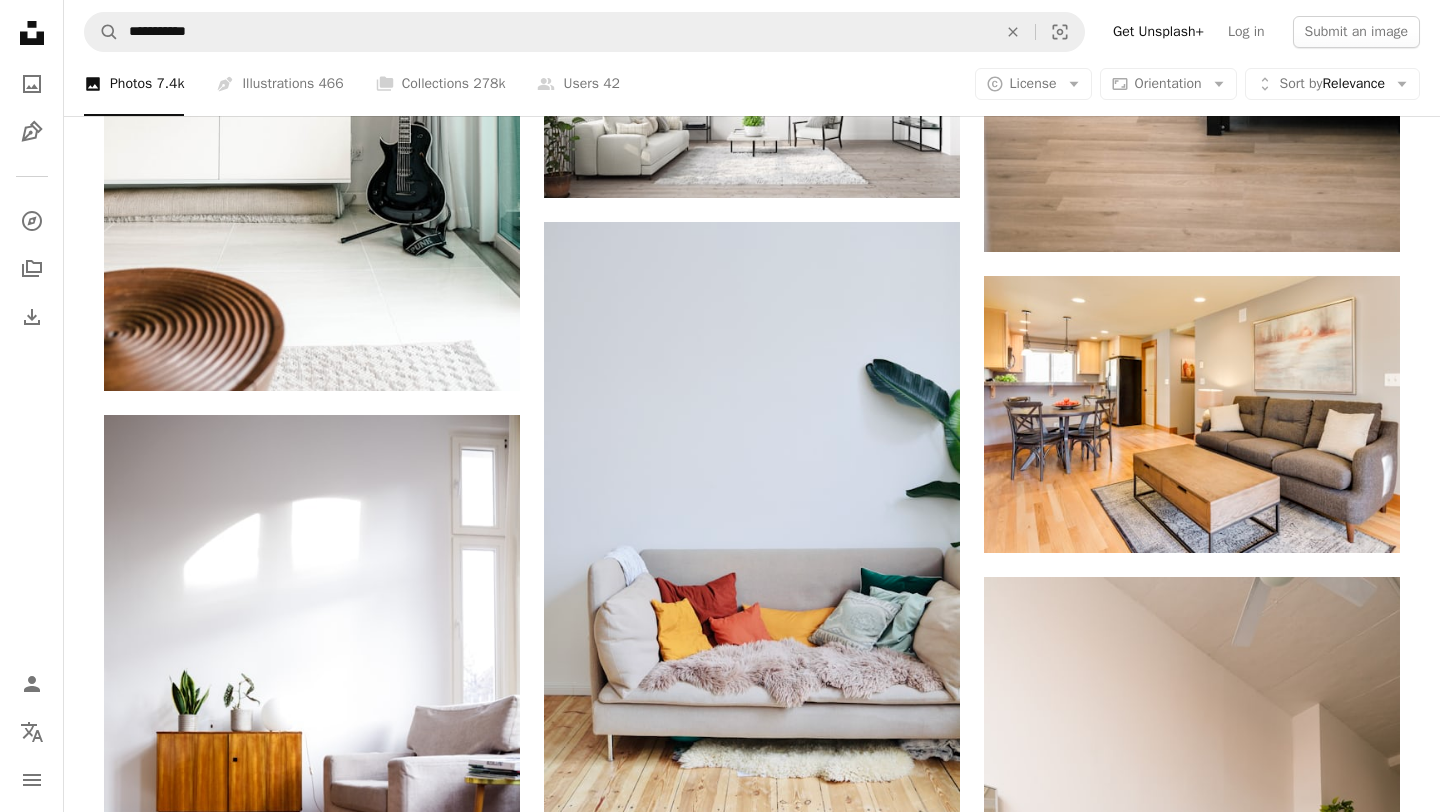 scroll, scrollTop: 6423, scrollLeft: 0, axis: vertical 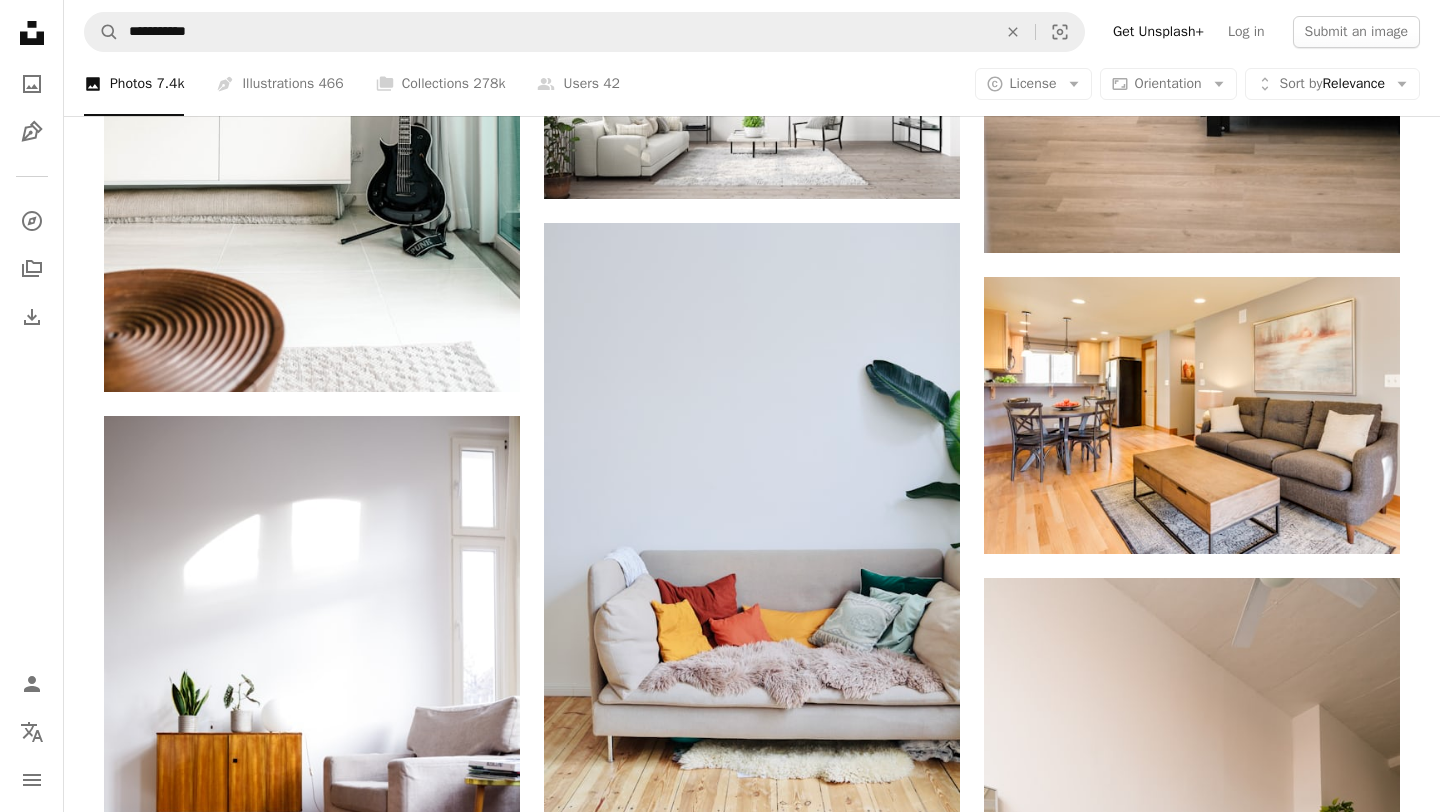 click on "A photo Photos   7.4k Pen Tool Illustrations   466 A stack of folders Collections   278k A group of people Users   42 A copyright icon © License Arrow down Aspect ratio Orientation Arrow down Unfold Sort by  Relevance Arrow down Filters Filters" at bounding box center [752, 84] 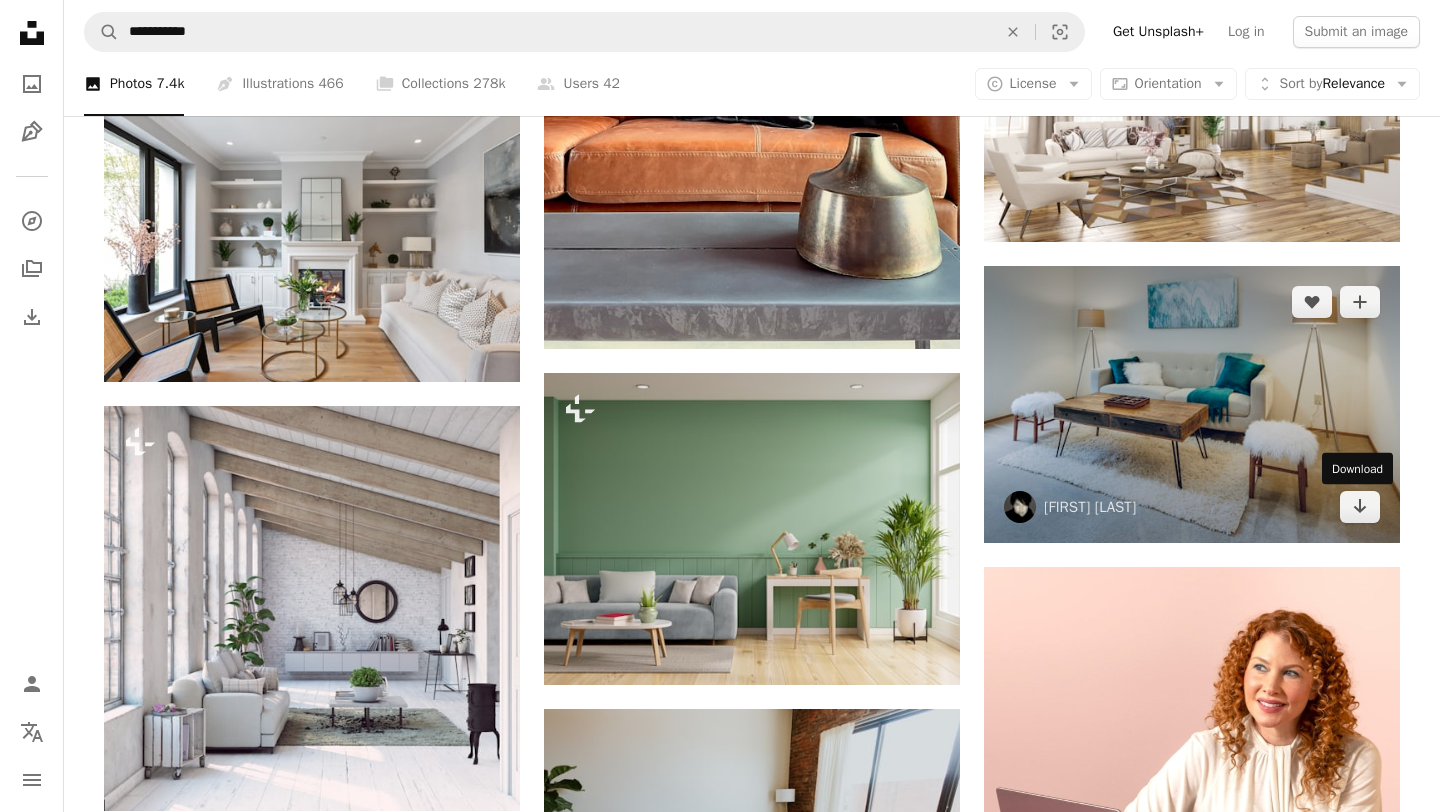 scroll, scrollTop: 7690, scrollLeft: 0, axis: vertical 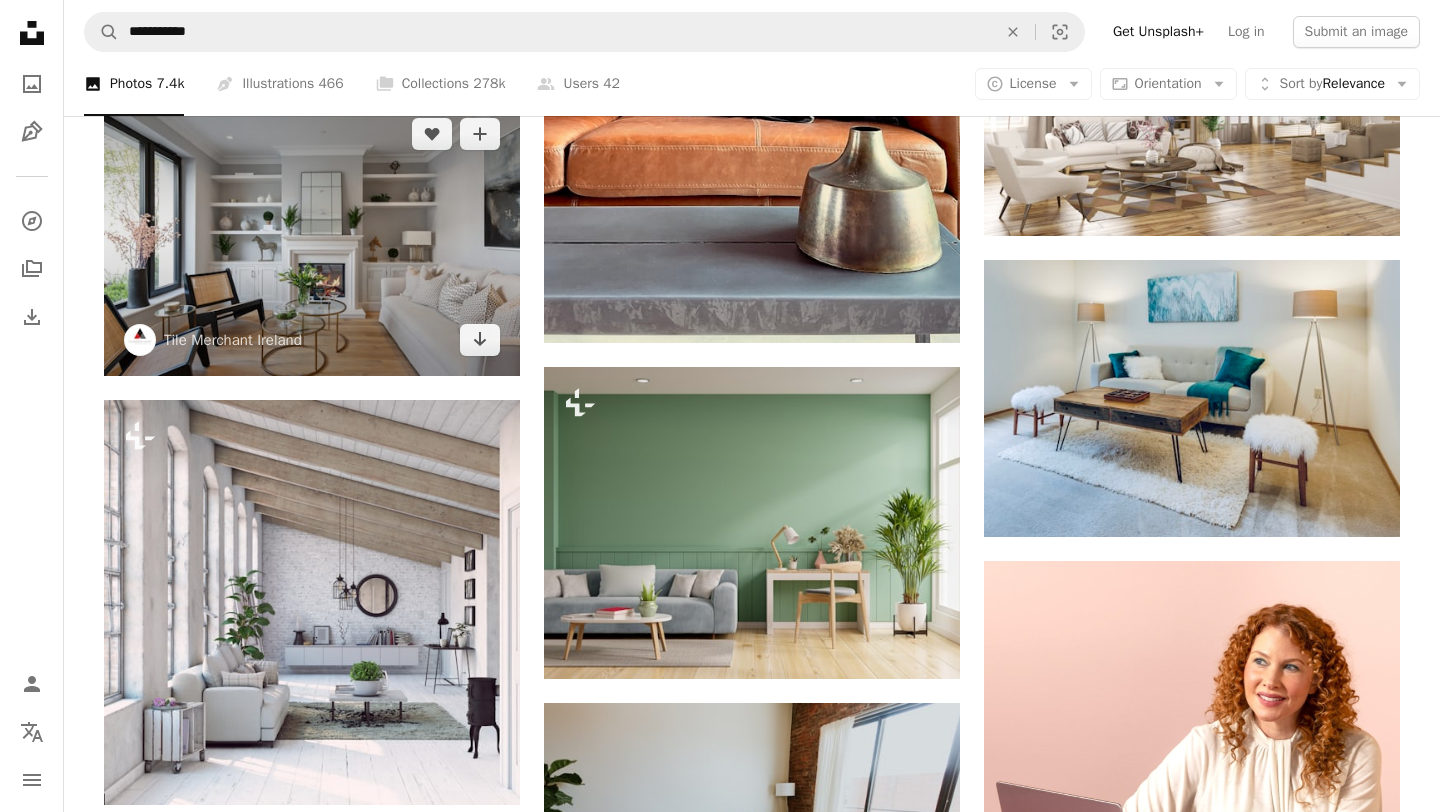 click at bounding box center [312, 236] 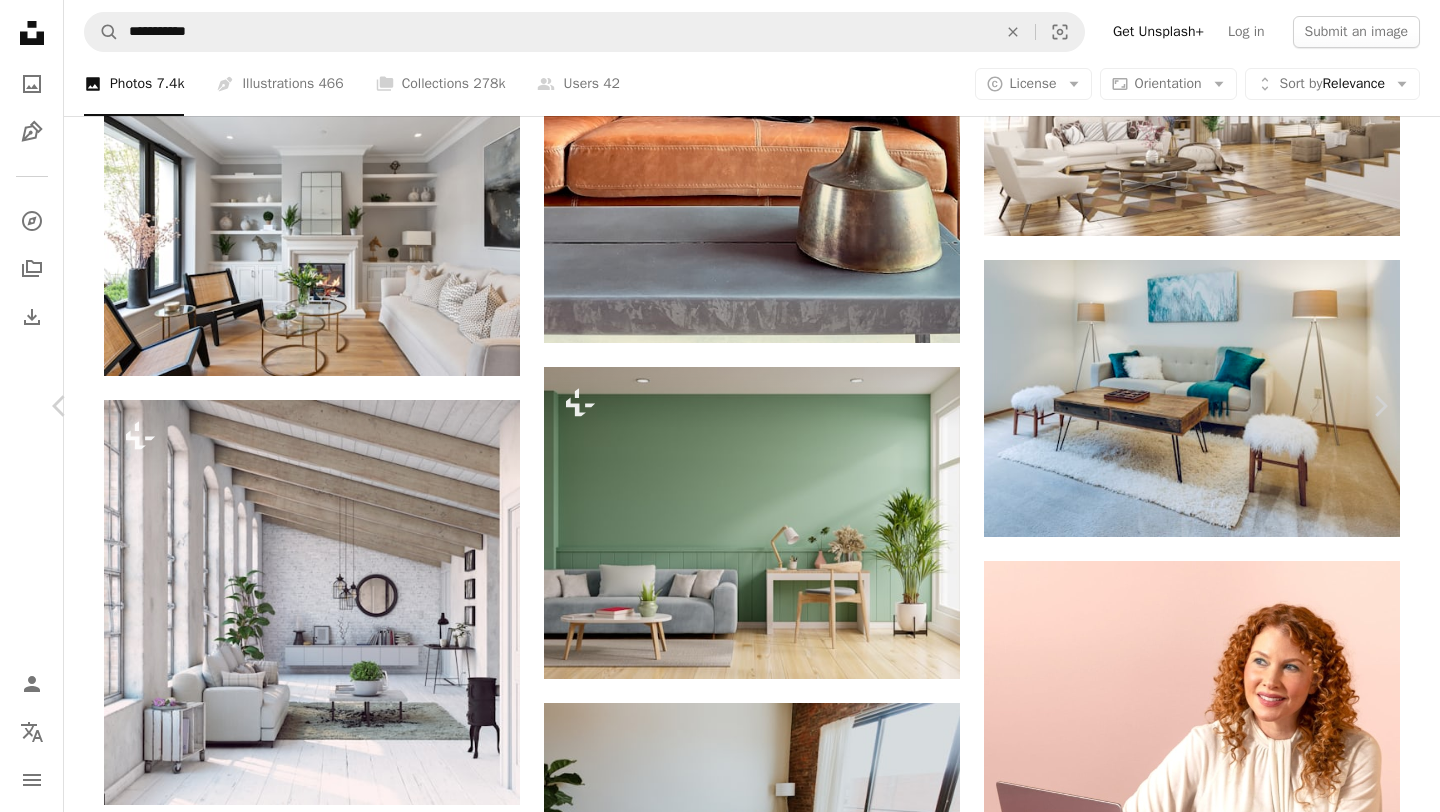 click on "An X shape Chevron left Chevron right Tile Merchant Ireland tilemerchant A heart A plus sign Download free Chevron down Zoom in Views 802,588 Downloads 8,877 A forward-right arrow Share Info icon Info More Actions Armony between wood flooring and furniture  Calendar outlined Published on  [DATE] Camera Canon, EOS 5D Mark III Safety Free to use under the  Unsplash License living room living room interior design interior designer interior decor interior home interior decoration living room decor living room space building interior design grey room interior furniture table chair housing couch pillow Free images Browse premium related images on iStock  |  Save 20% with code UNSPLASH20 View more on iStock  ↗ Related images A heart A plus sign [NAME] Available for hire A checkmark inside of a circle Arrow pointing down Plus sign for Unsplash+ A heart A plus sign [NAME] Available for hire A checkmark inside of a circle A heart" at bounding box center [720, 4951] 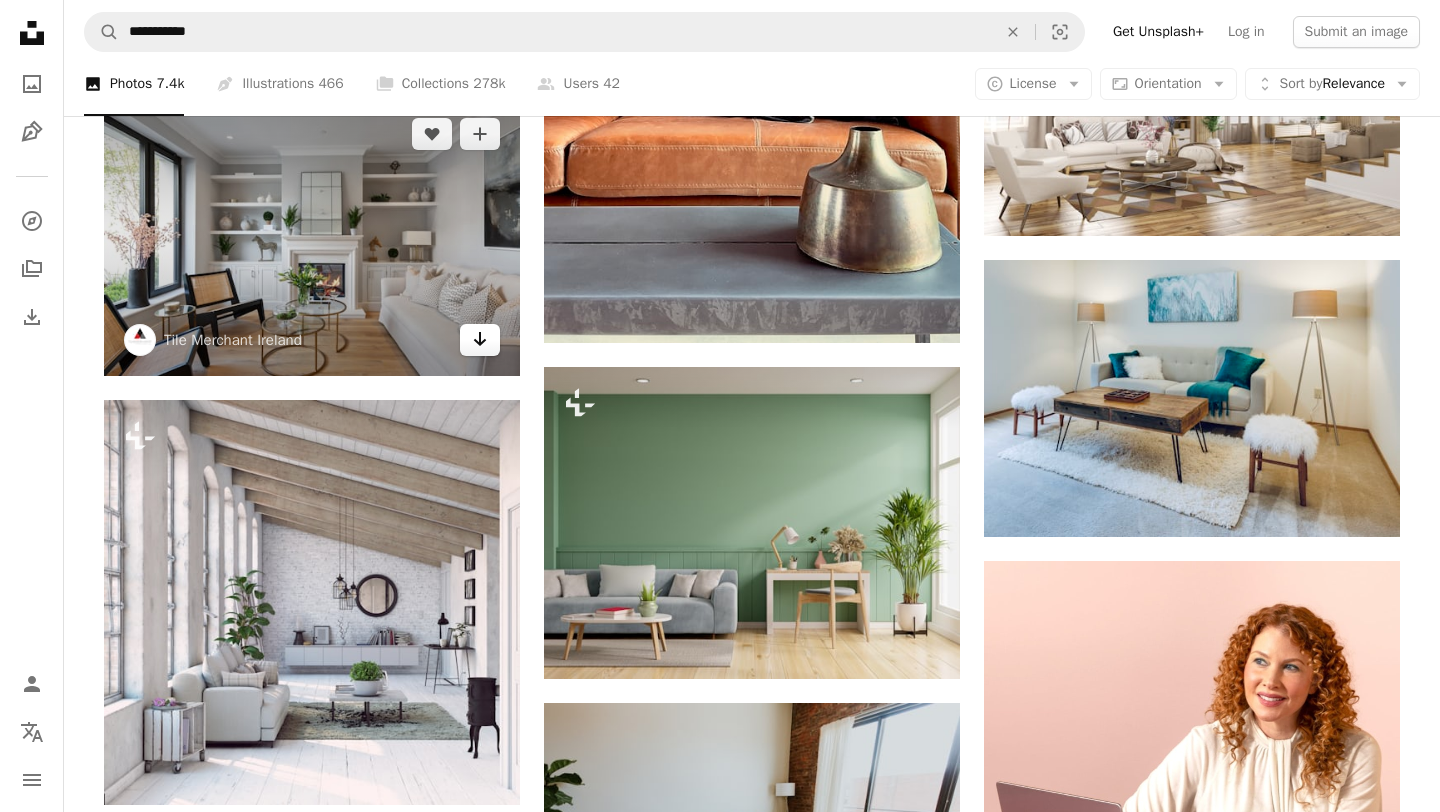 click on "Arrow pointing down" at bounding box center [480, 340] 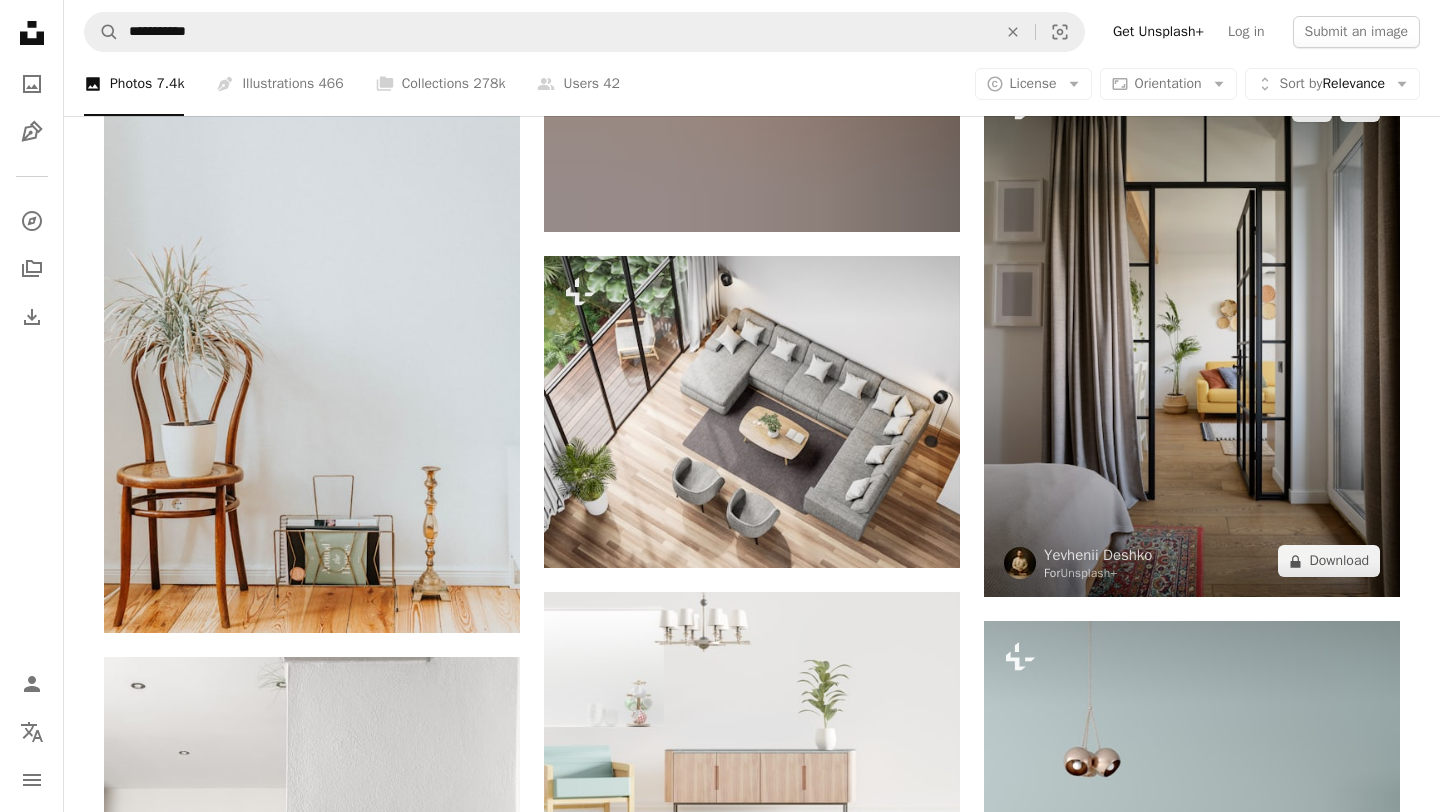 scroll, scrollTop: 32348, scrollLeft: 0, axis: vertical 